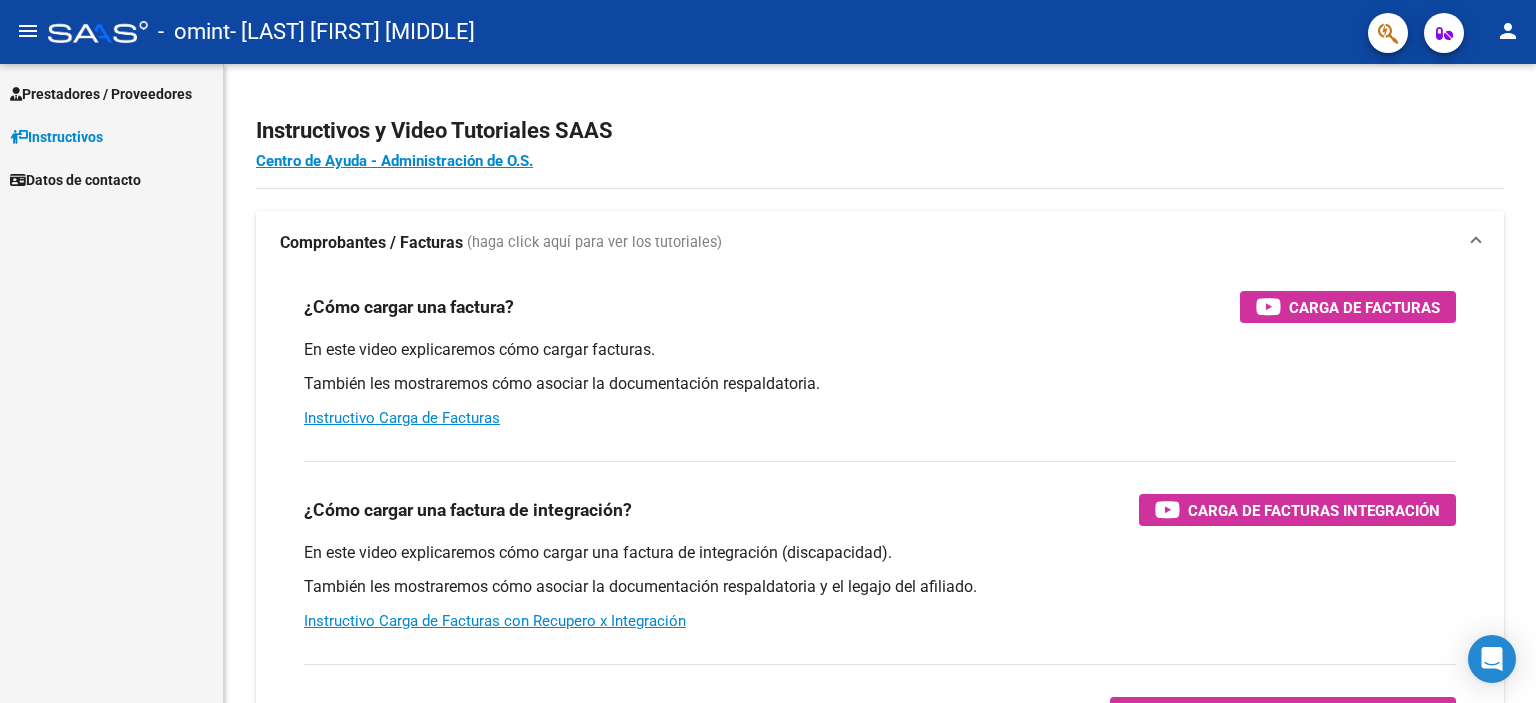 scroll, scrollTop: 0, scrollLeft: 0, axis: both 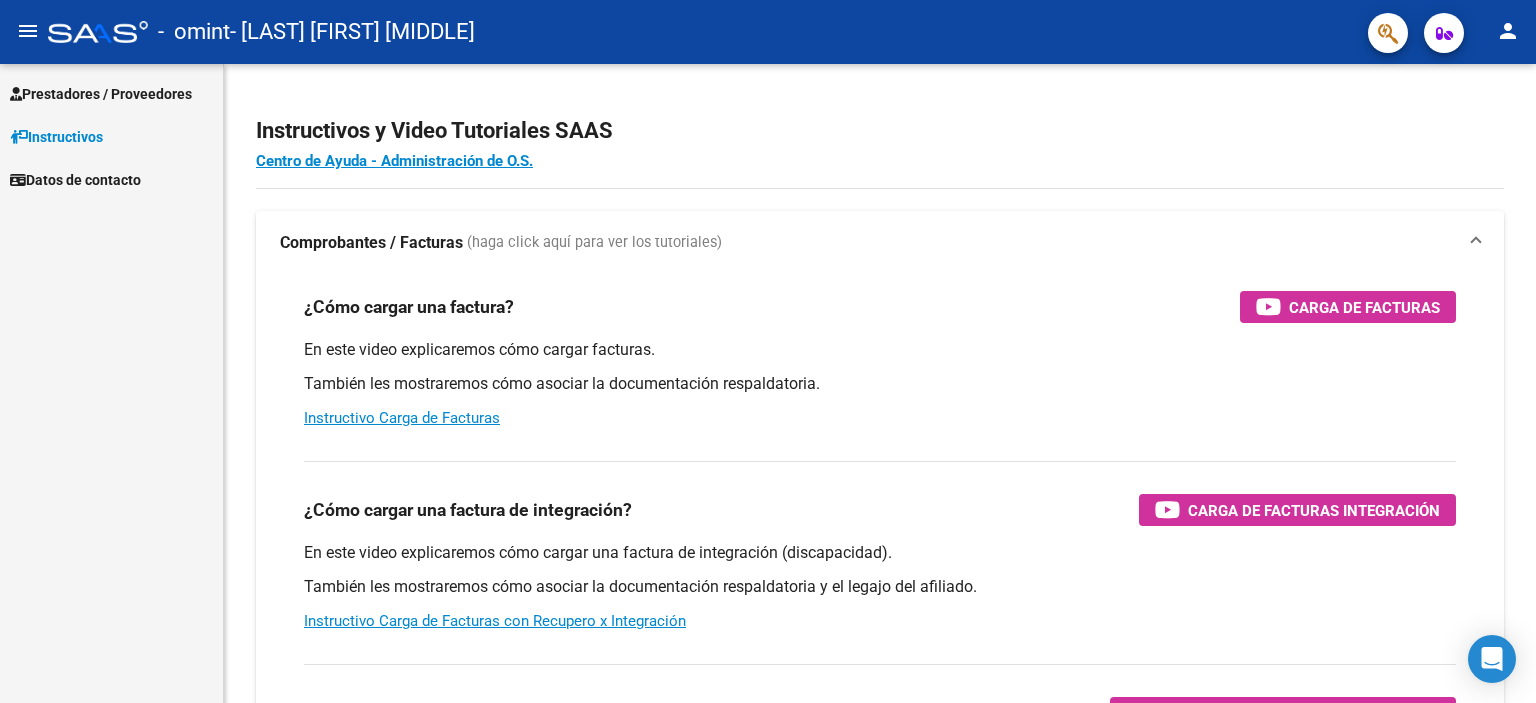 click on "Instructivos" at bounding box center (56, 137) 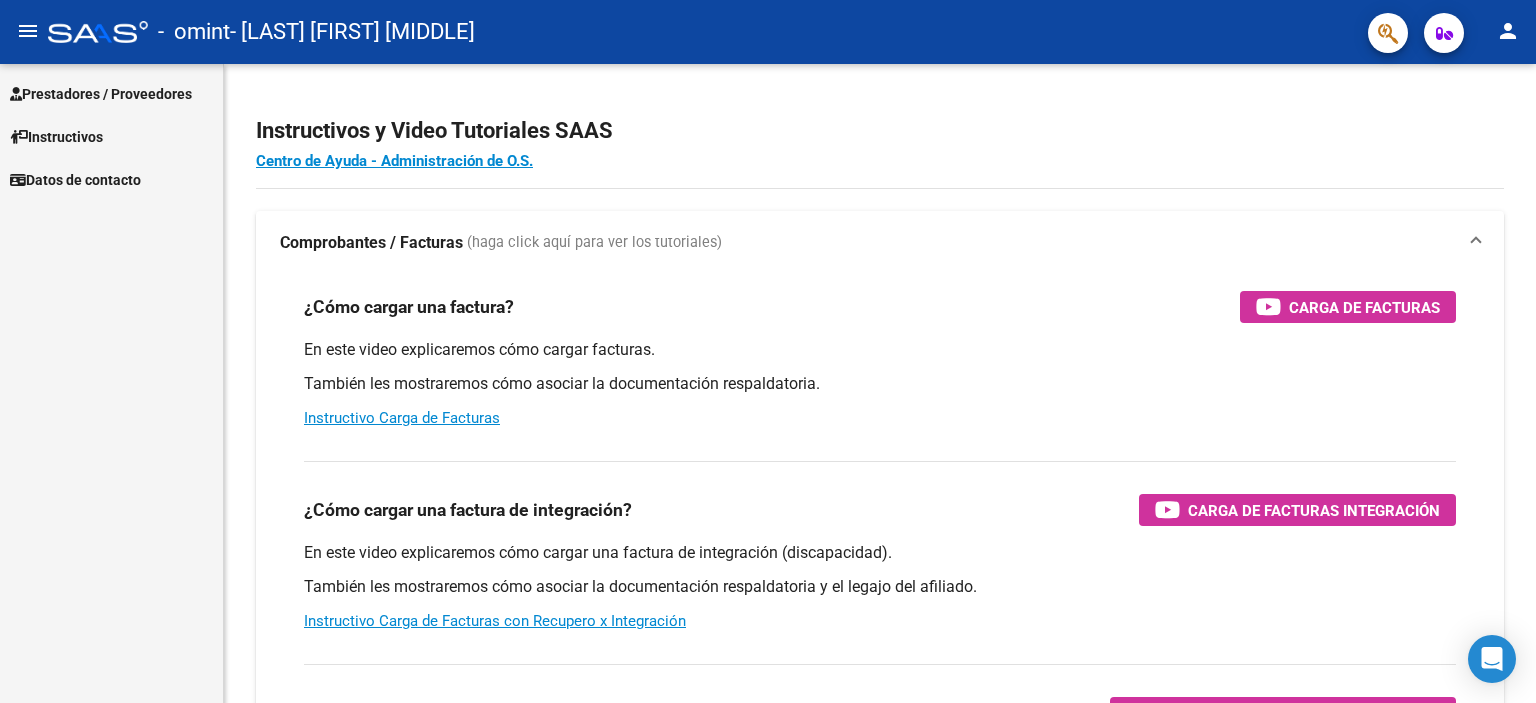 click on "Prestadores / Proveedores" at bounding box center [101, 94] 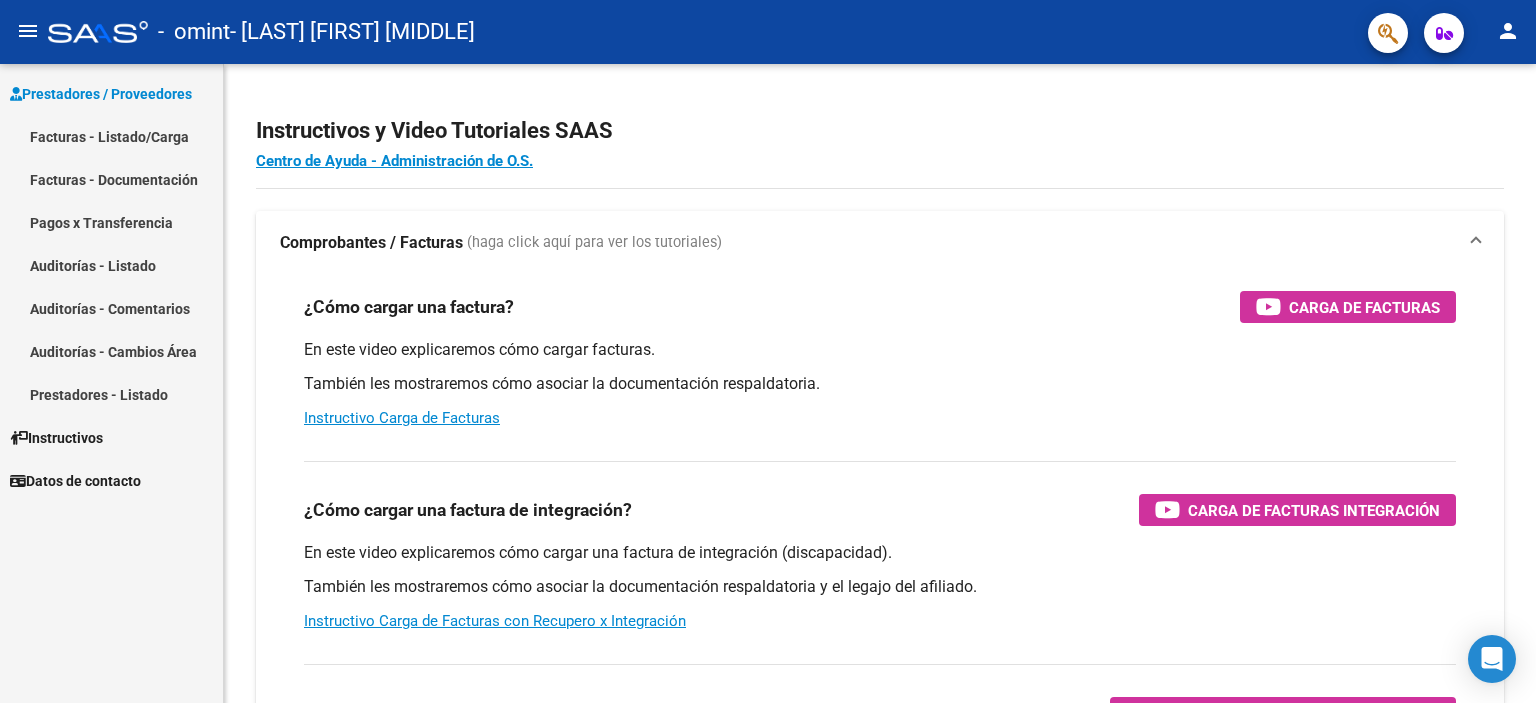 click on "Facturas - Listado/Carga" at bounding box center [111, 136] 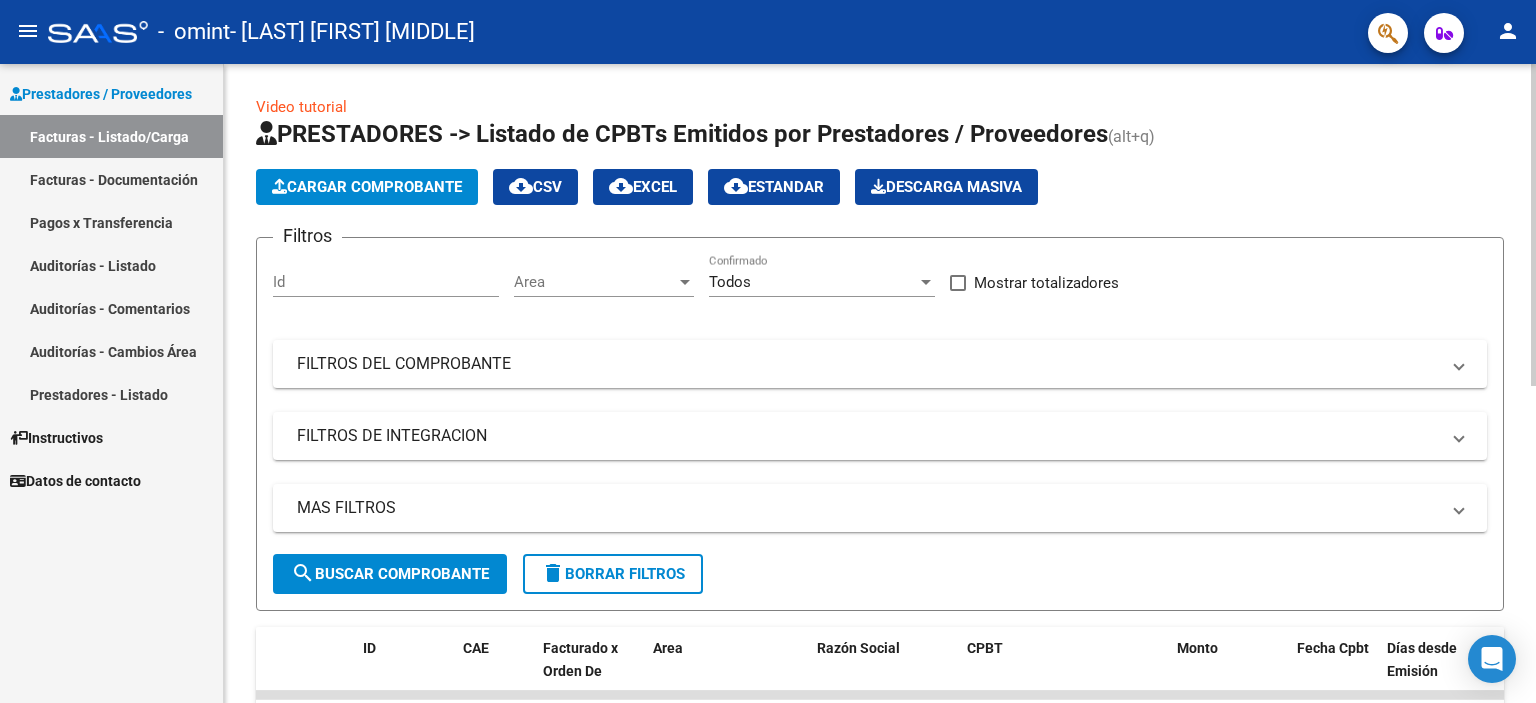 click on "Cargar Comprobante" 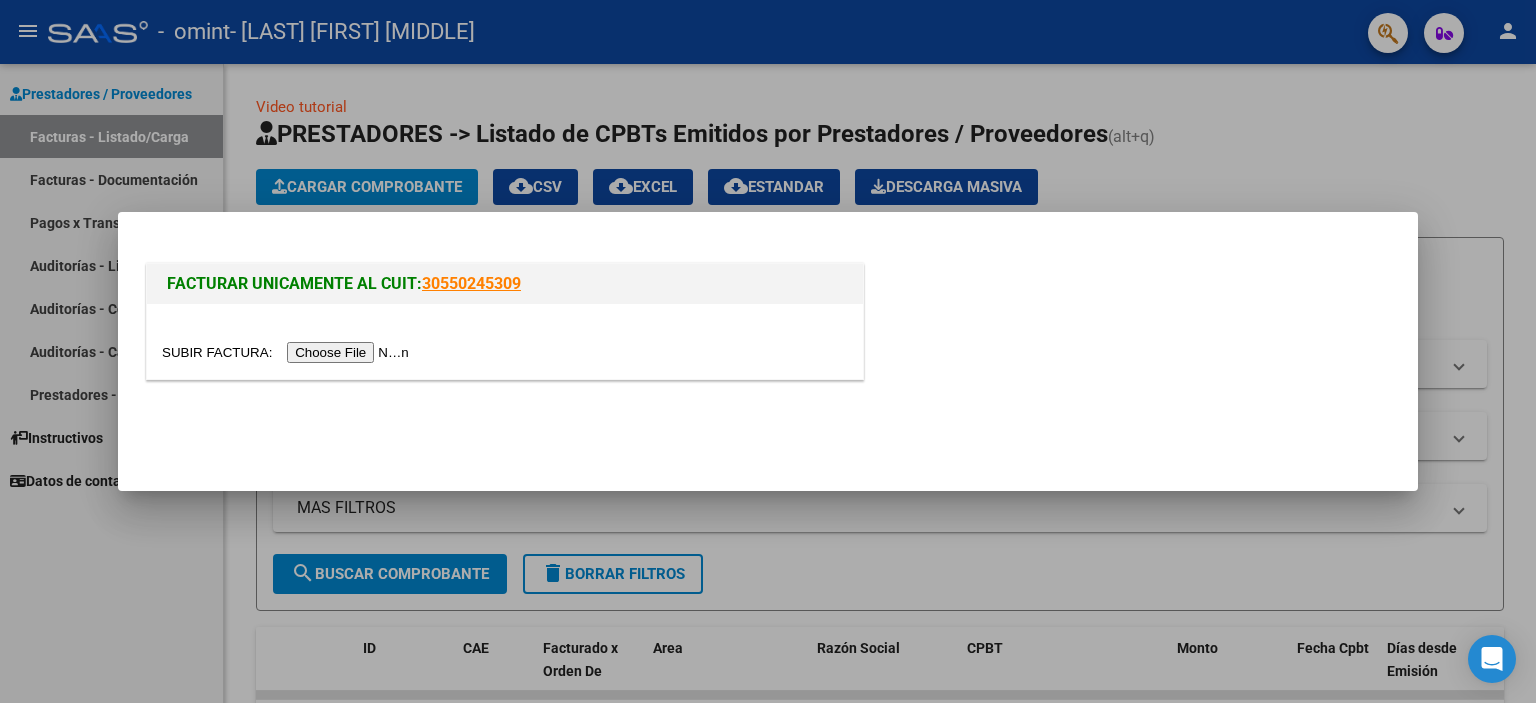 click at bounding box center (288, 352) 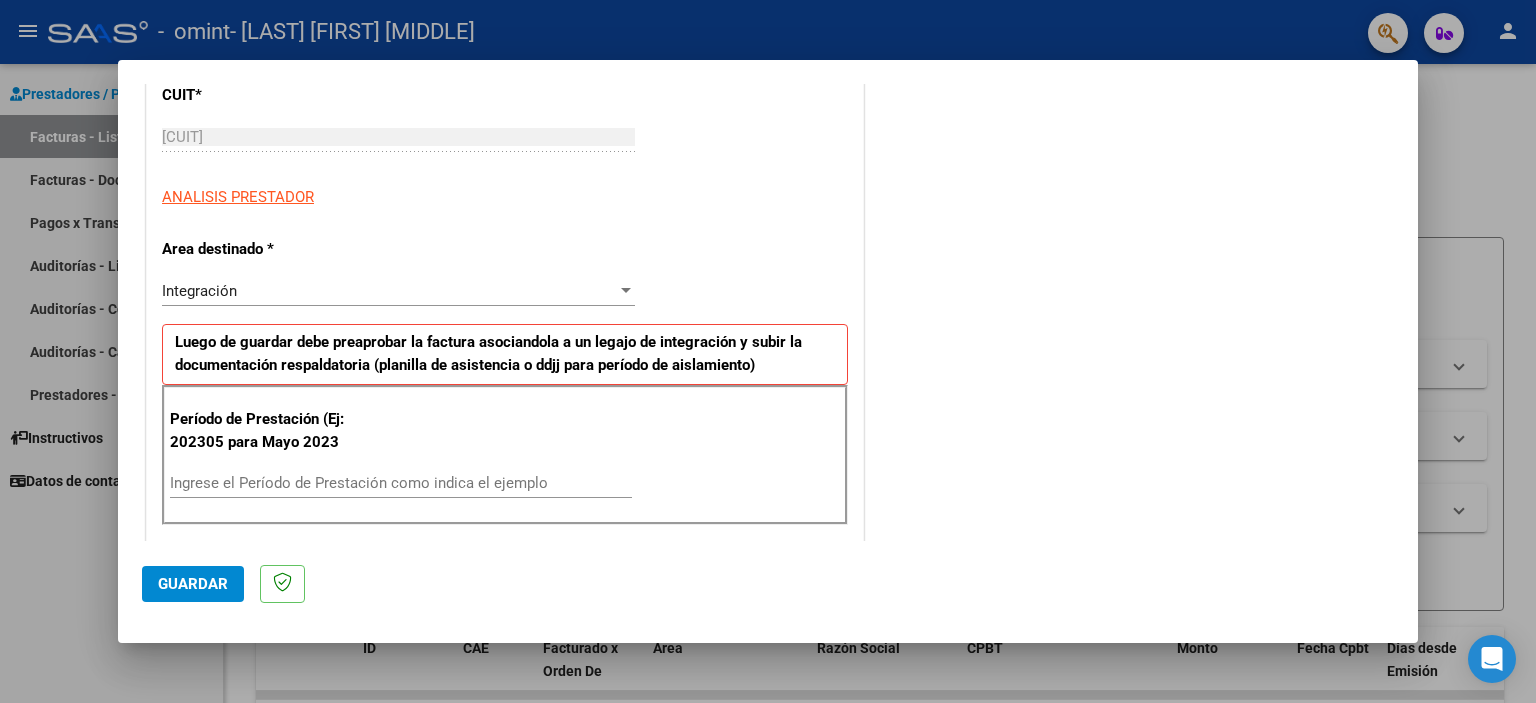 scroll, scrollTop: 300, scrollLeft: 0, axis: vertical 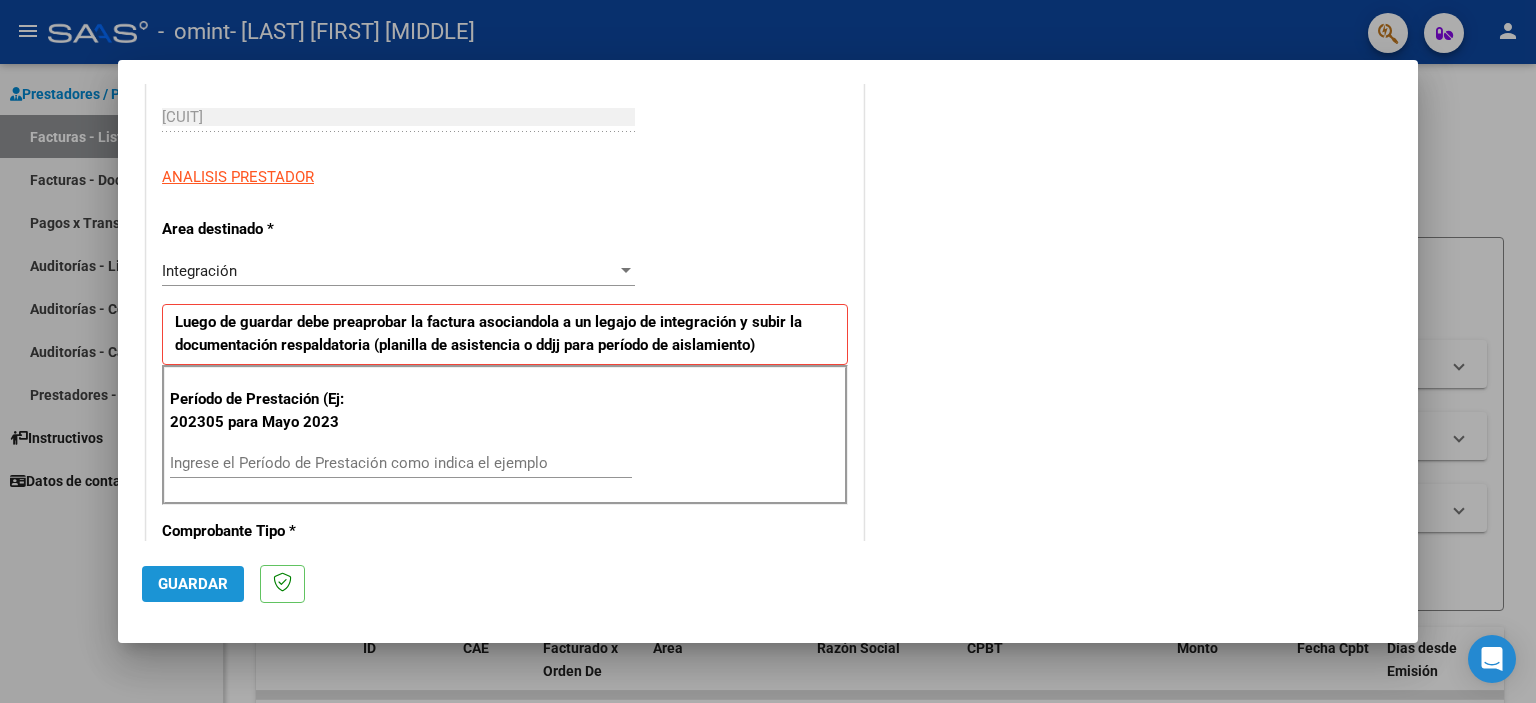click on "Guardar" 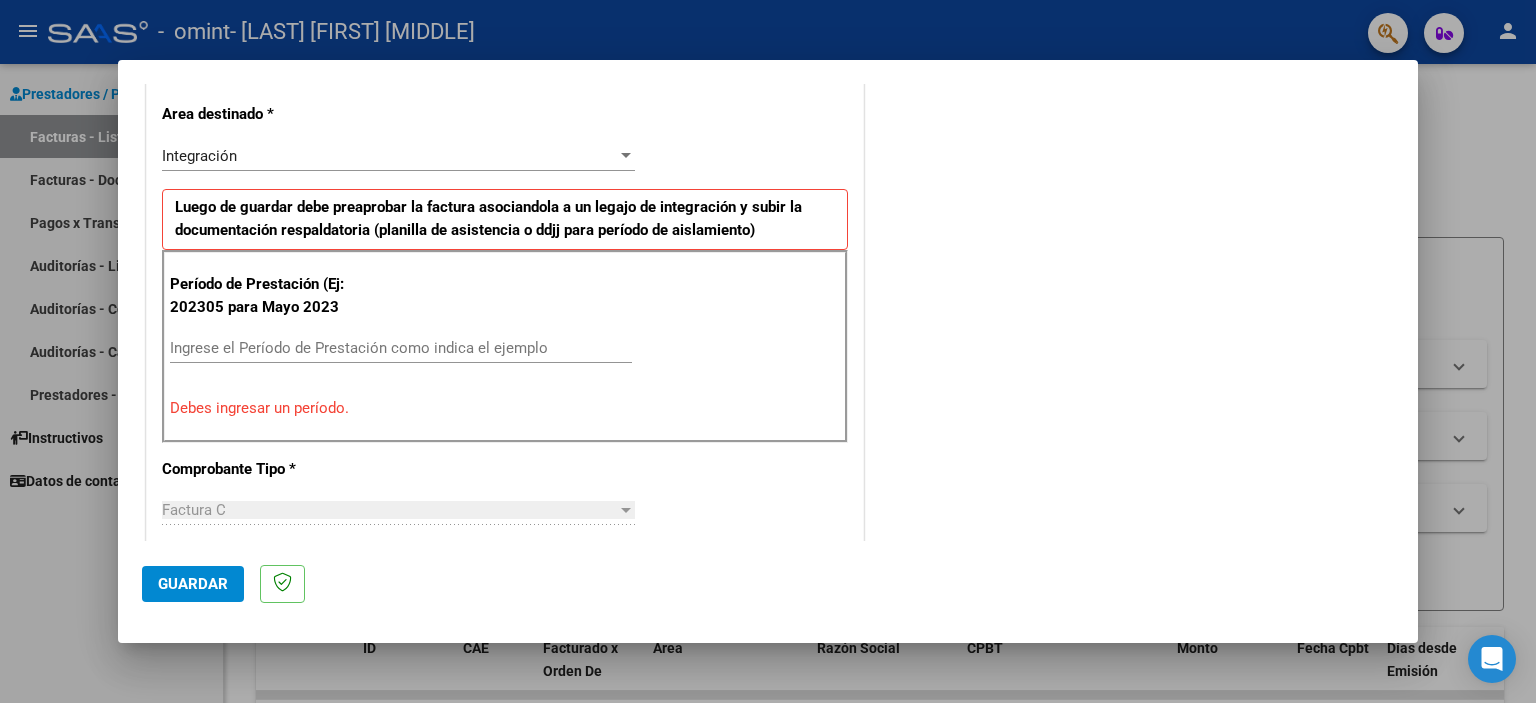 scroll, scrollTop: 416, scrollLeft: 0, axis: vertical 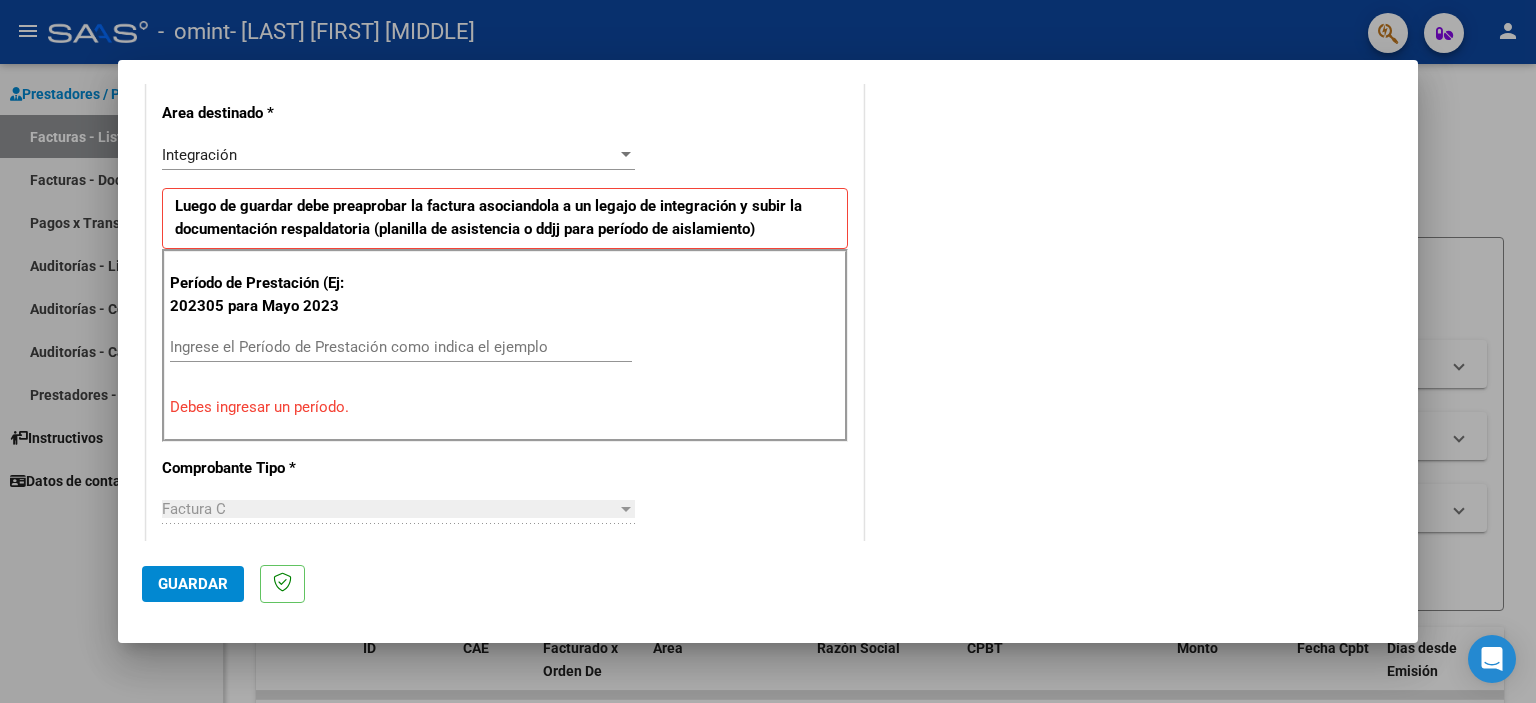 click on "Ingrese el Período de Prestación como indica el ejemplo" at bounding box center (401, 347) 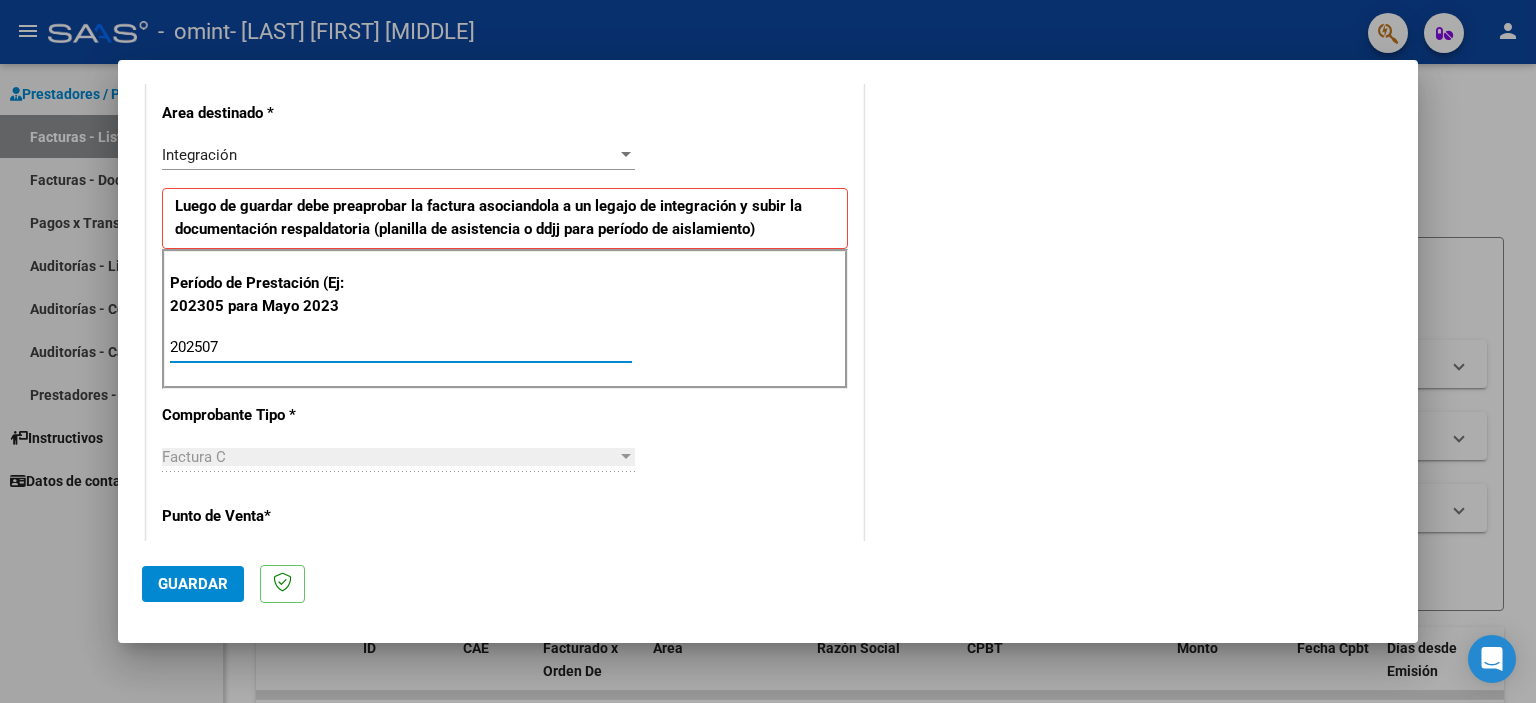type on "202507" 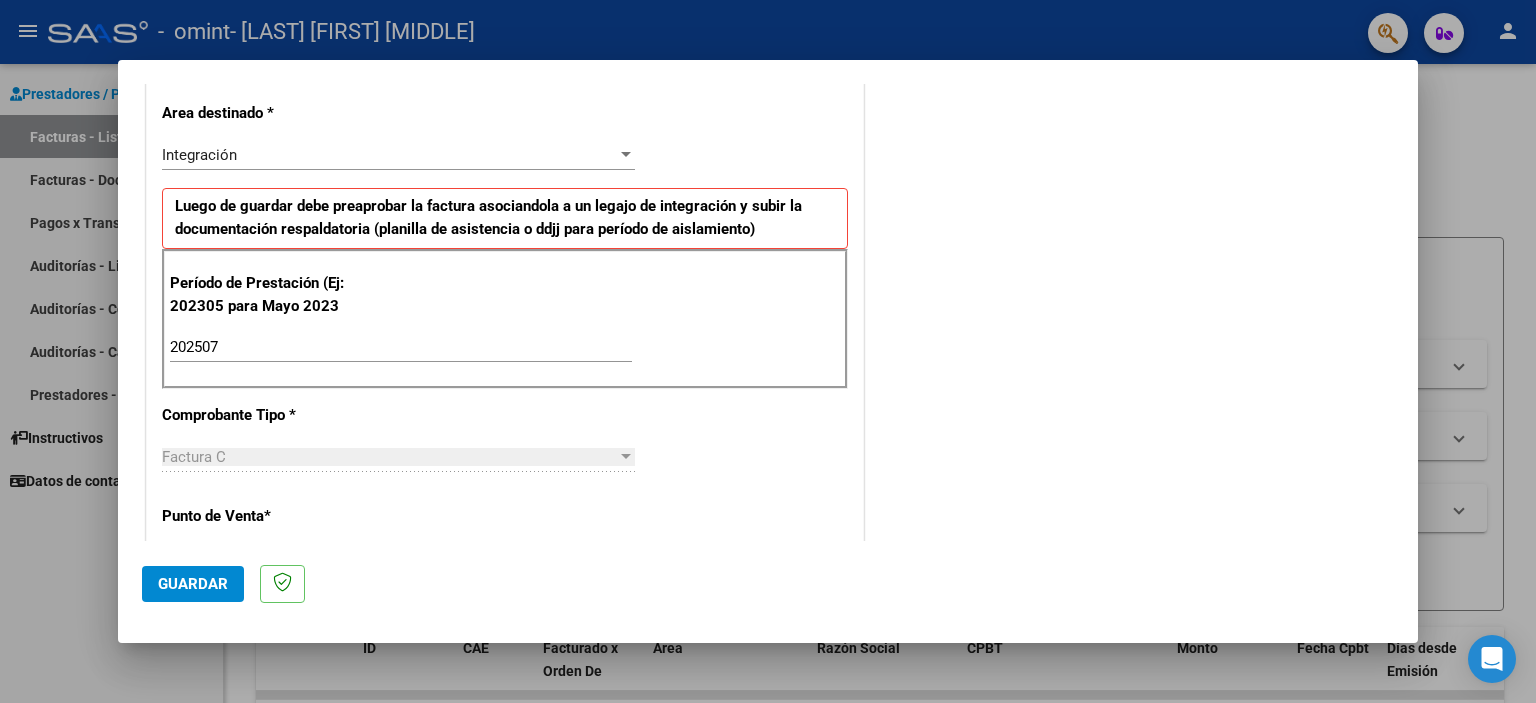 click on "CUIT  *   [CUIT] Ingresar CUIT  ANALISIS PRESTADOR  Area destinado * Integración Seleccionar Area Luego de guardar debe preaprobar la factura asociandola a un legajo de integración y subir la documentación respaldatoria (planilla de asistencia o ddjj para período de aislamiento)  Período de Prestación (Ej: 202305 para Mayo 2023    [YEAR][MONTH] Ingrese el Período de Prestación como indica el ejemplo   Comprobante Tipo * Factura C Seleccionar Tipo Punto de Venta  *   3 Ingresar el Nro.  Número  *   394 Ingresar el Nro.  Monto  *   $ 307.654,34 Ingresar el monto  Fecha del Cpbt.  *   [YEAR]-[MONTH]-[DAY] Ingresar la fecha  CAE / CAEA (no ingrese CAI)    [CAE] Ingresar el CAE o CAEA (no ingrese CAI)  Fecha de Vencimiento    Ingresar la fecha  Ref. Externa    Ingresar la ref.  N° Liquidación    Ingresar la N° Liquidación" at bounding box center [505, 651] 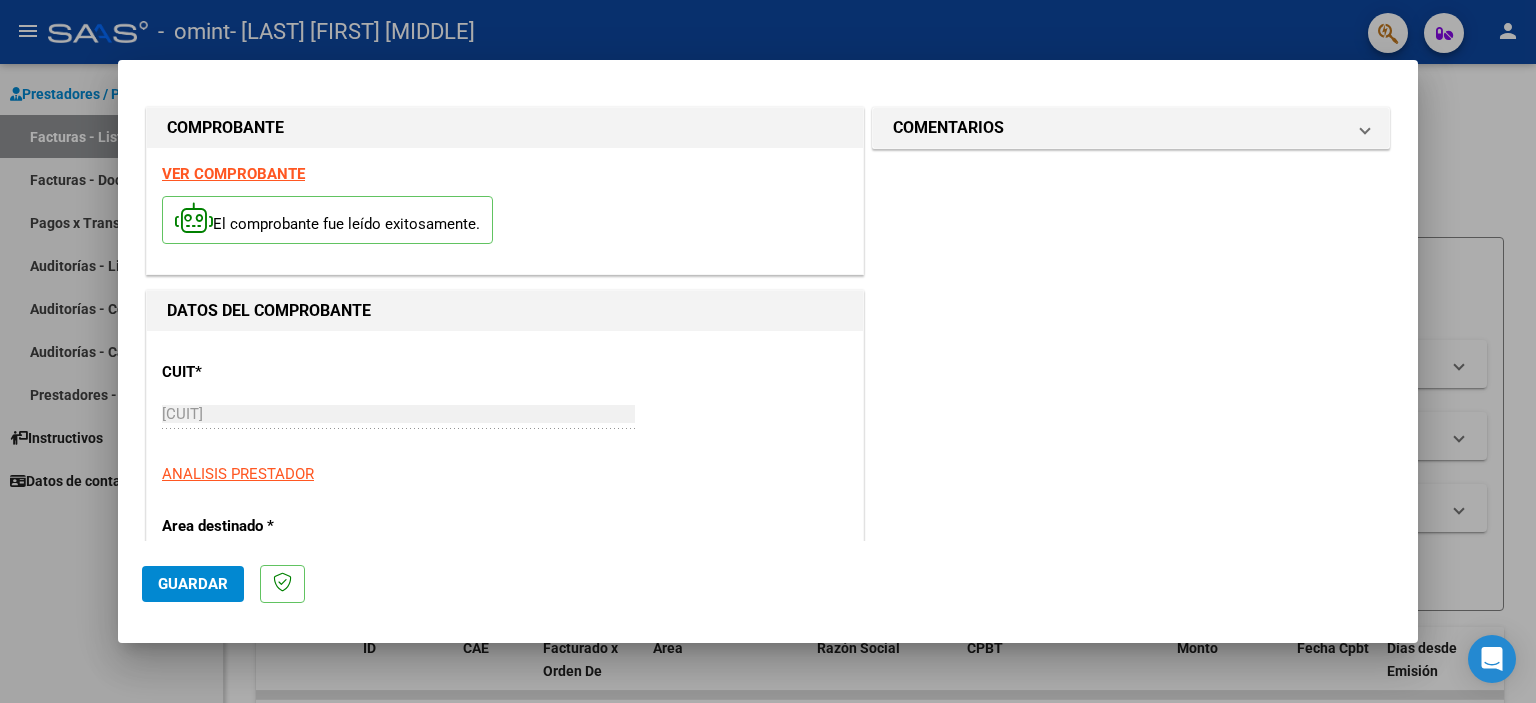 scroll, scrollTop: 0, scrollLeft: 0, axis: both 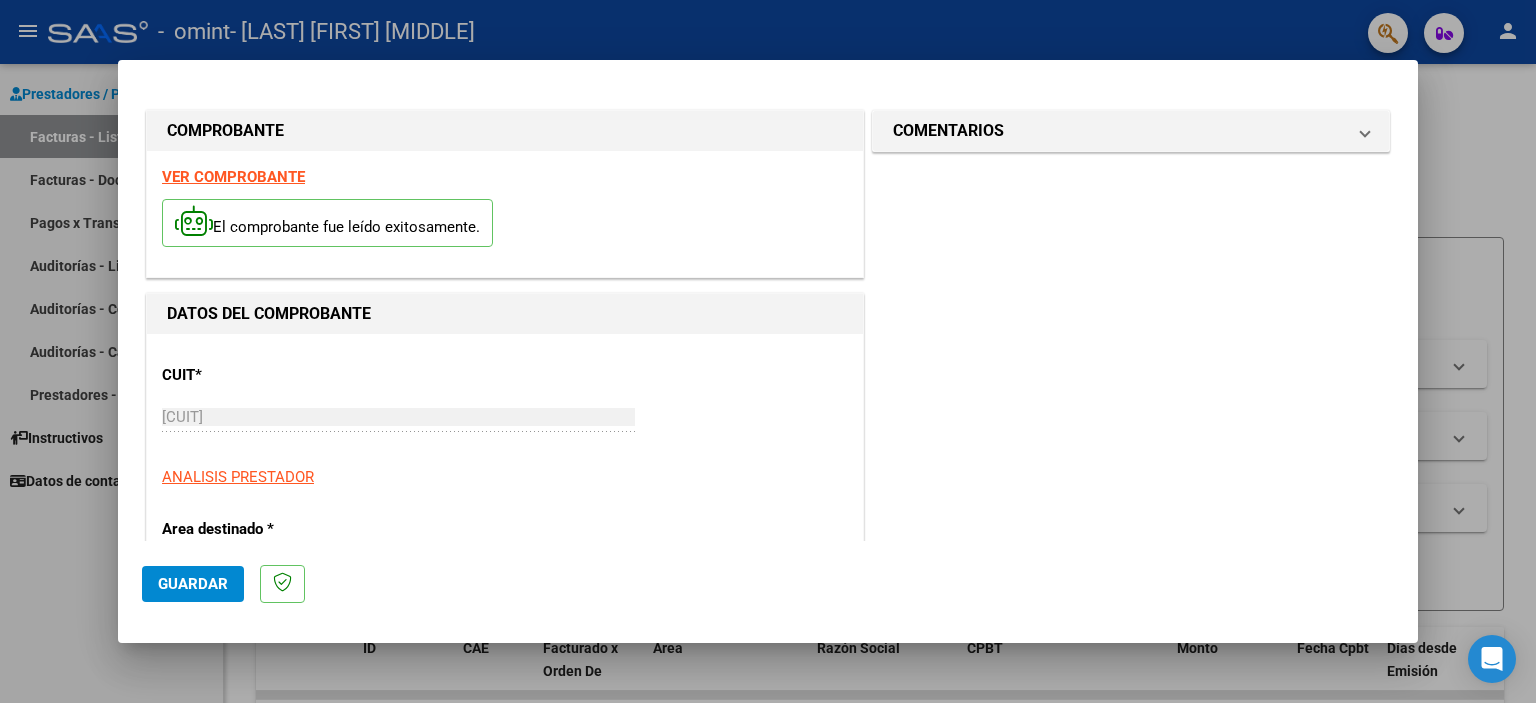 click on "Guardar" 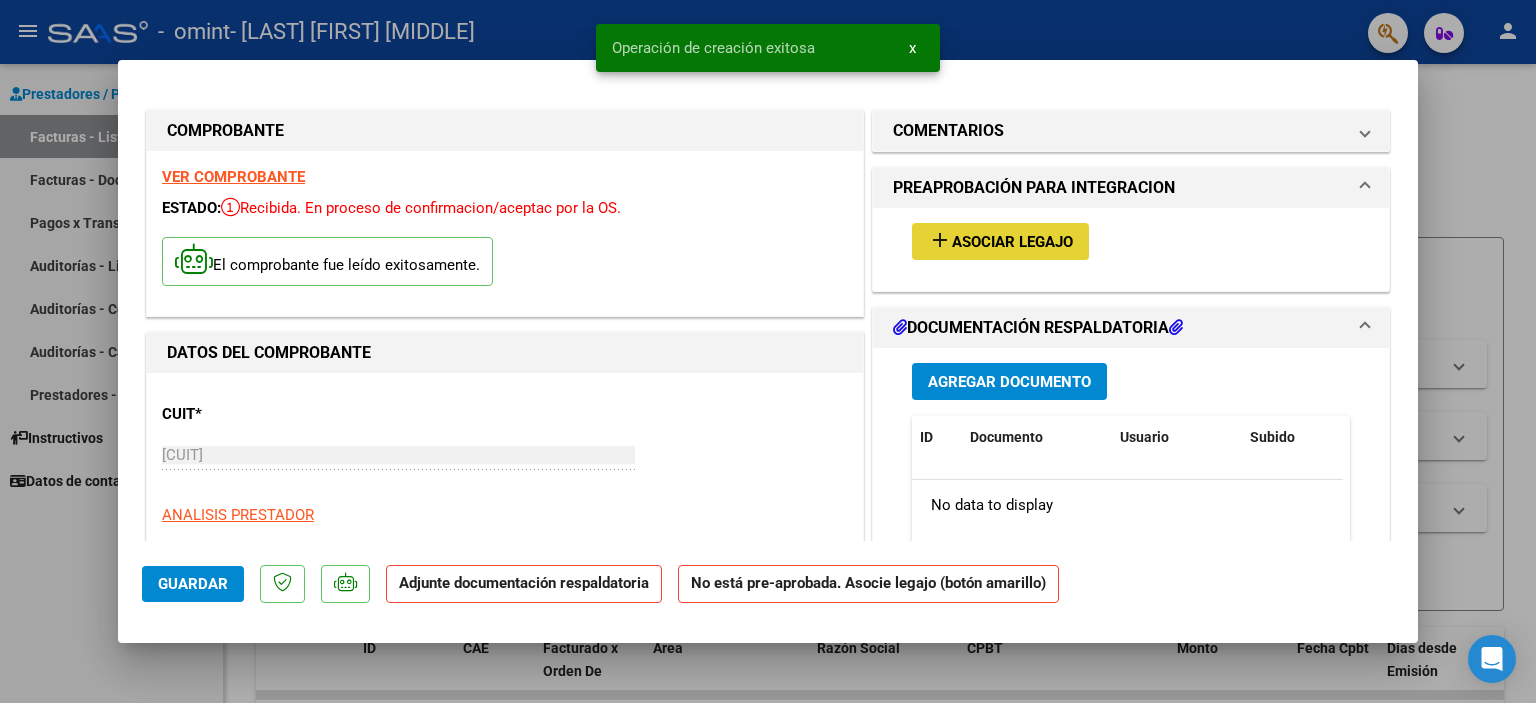 click on "add Asociar Legajo" at bounding box center [1000, 241] 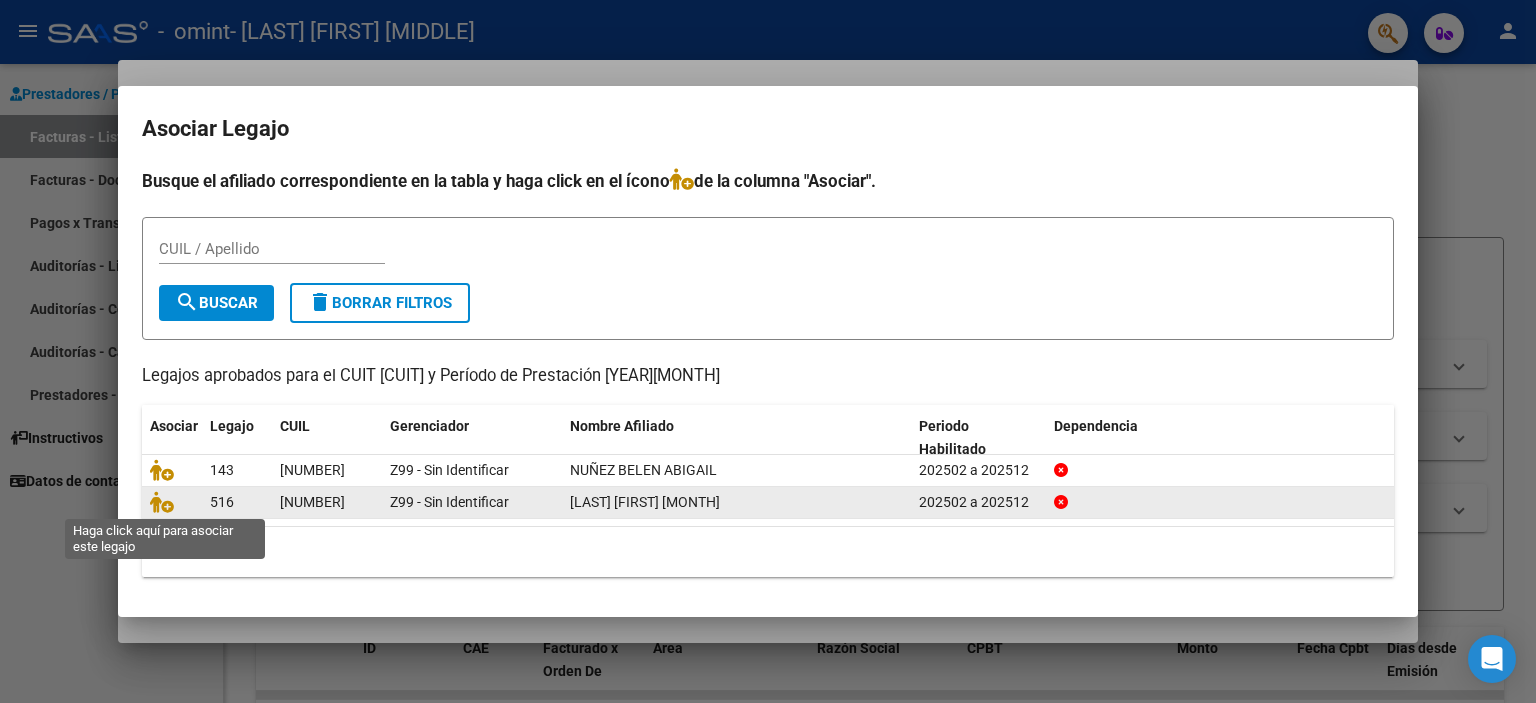 click 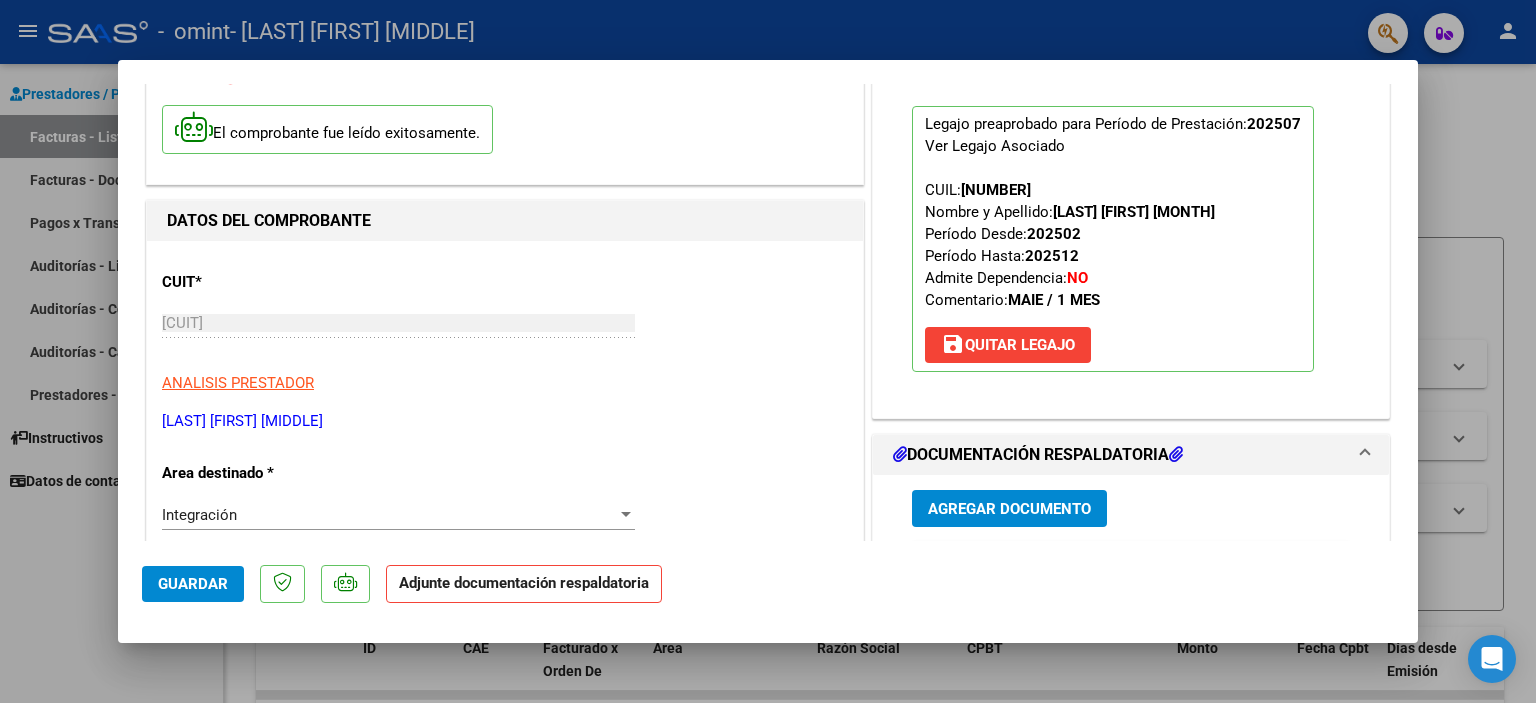 scroll, scrollTop: 131, scrollLeft: 0, axis: vertical 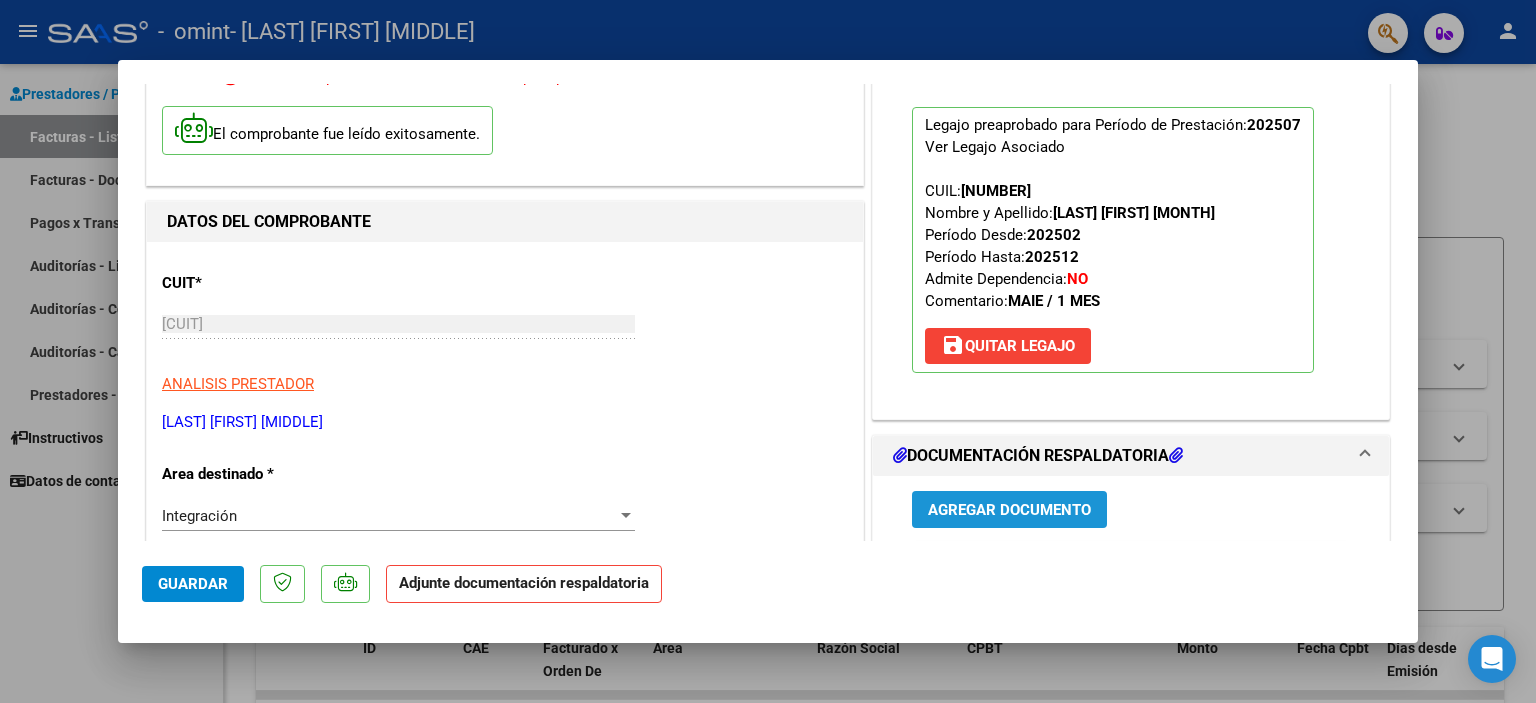 click on "Agregar Documento" at bounding box center [1009, 510] 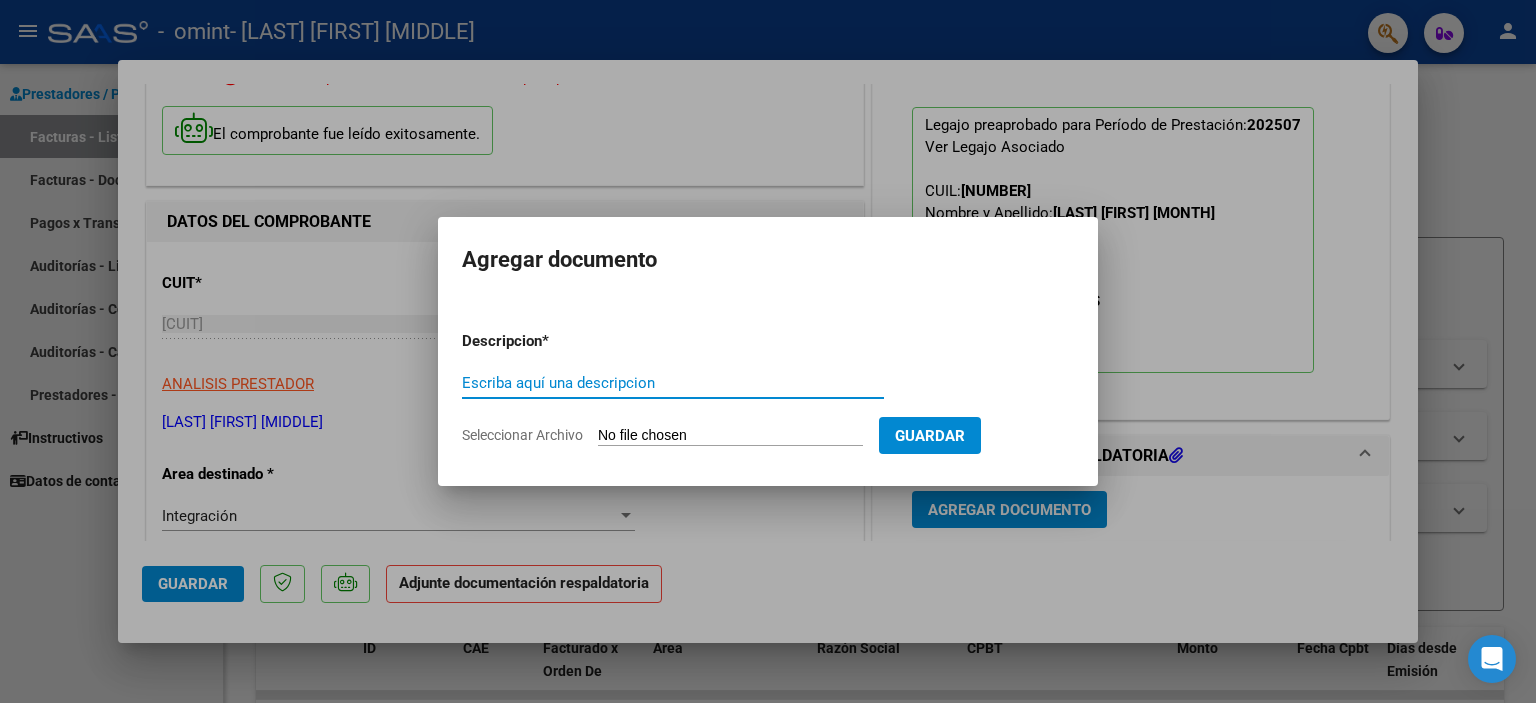 click on "Escriba aquí una descripcion" at bounding box center [673, 383] 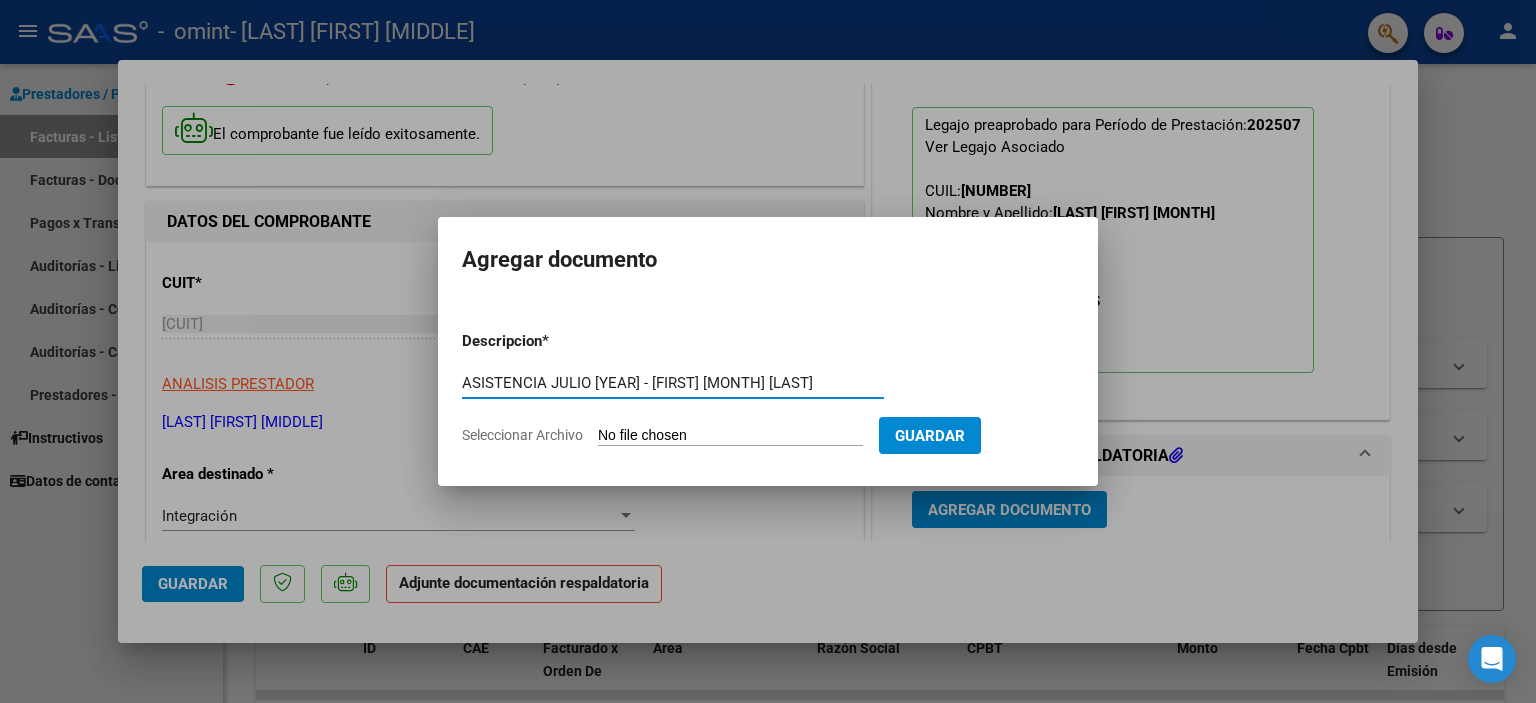 type on "ASISTENCIA JULIO [YEAR] - [FIRST] [MONTH] [LAST]" 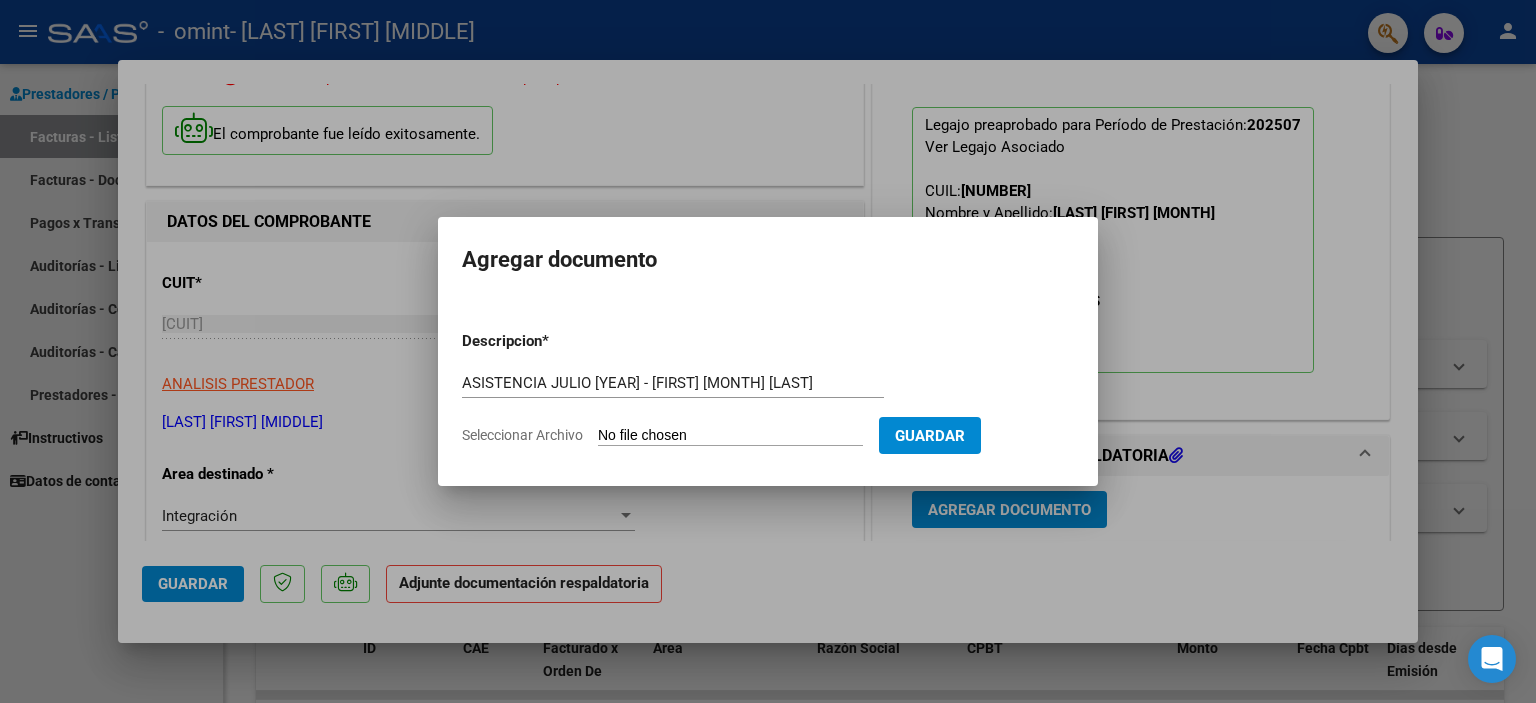 click on "Seleccionar Archivo" at bounding box center [730, 436] 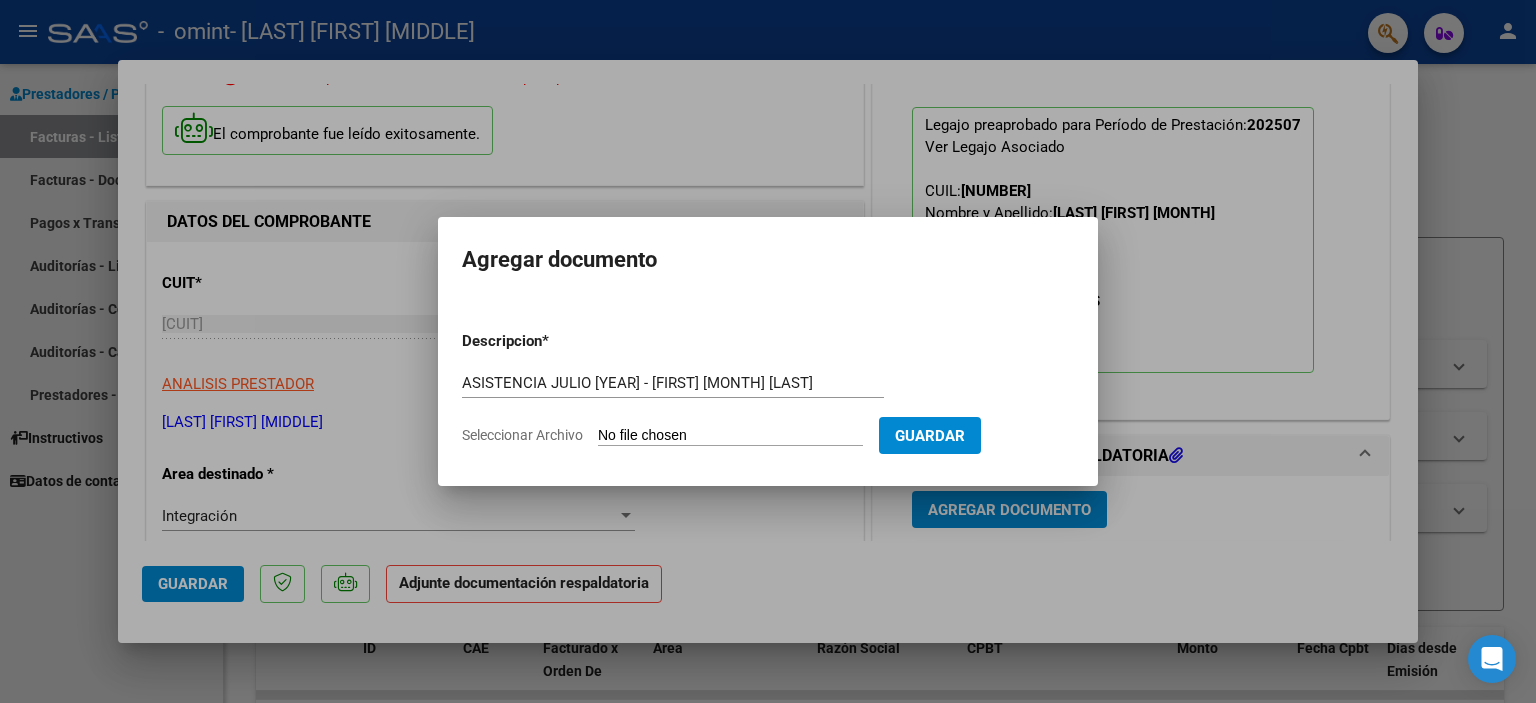 type on "C:\fakepath\46 - [FIRST] [LAST] - DAI - ASISTENCIA JULIO [YEAR].pdf" 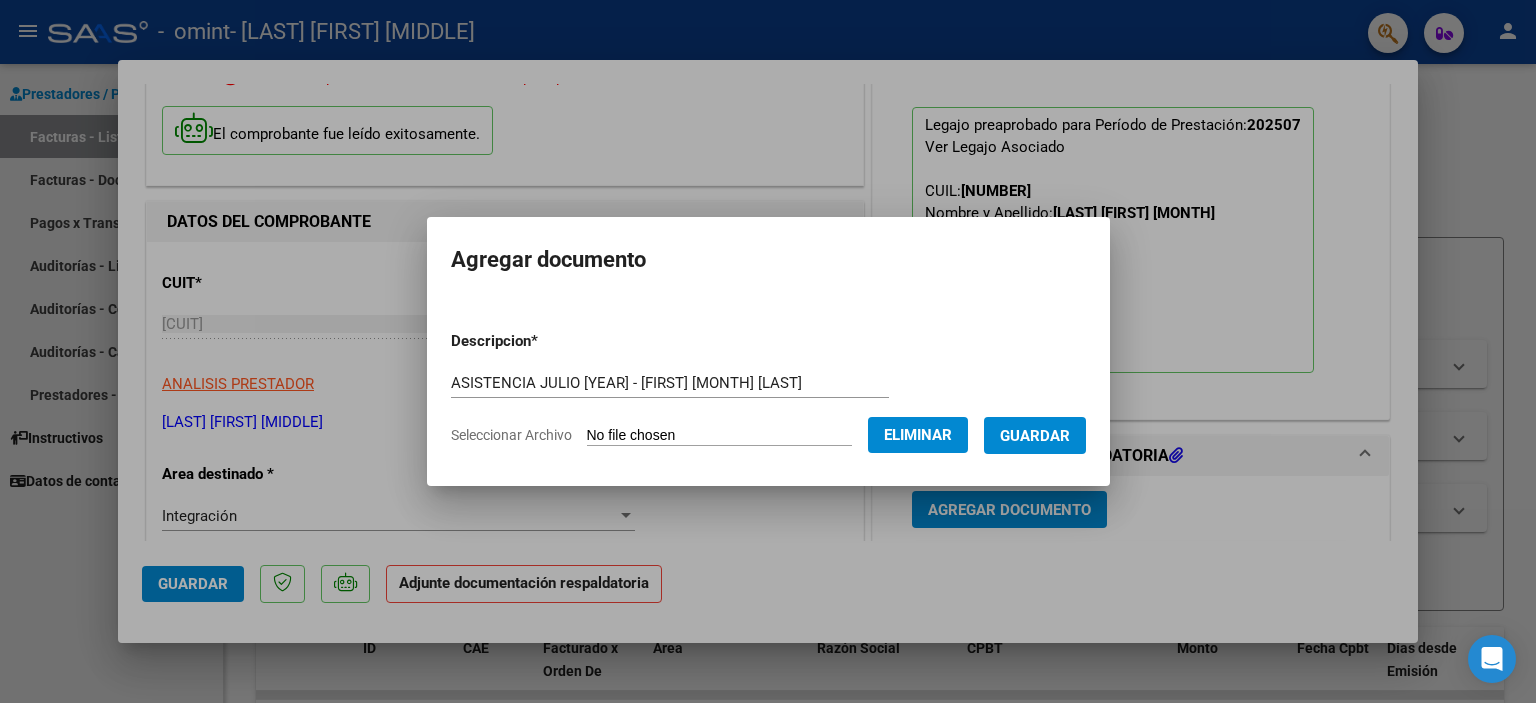 click on "ASISTENCIA JULIO [YEAR] - [FIRST] [MONTH] [LAST]" at bounding box center [670, 383] 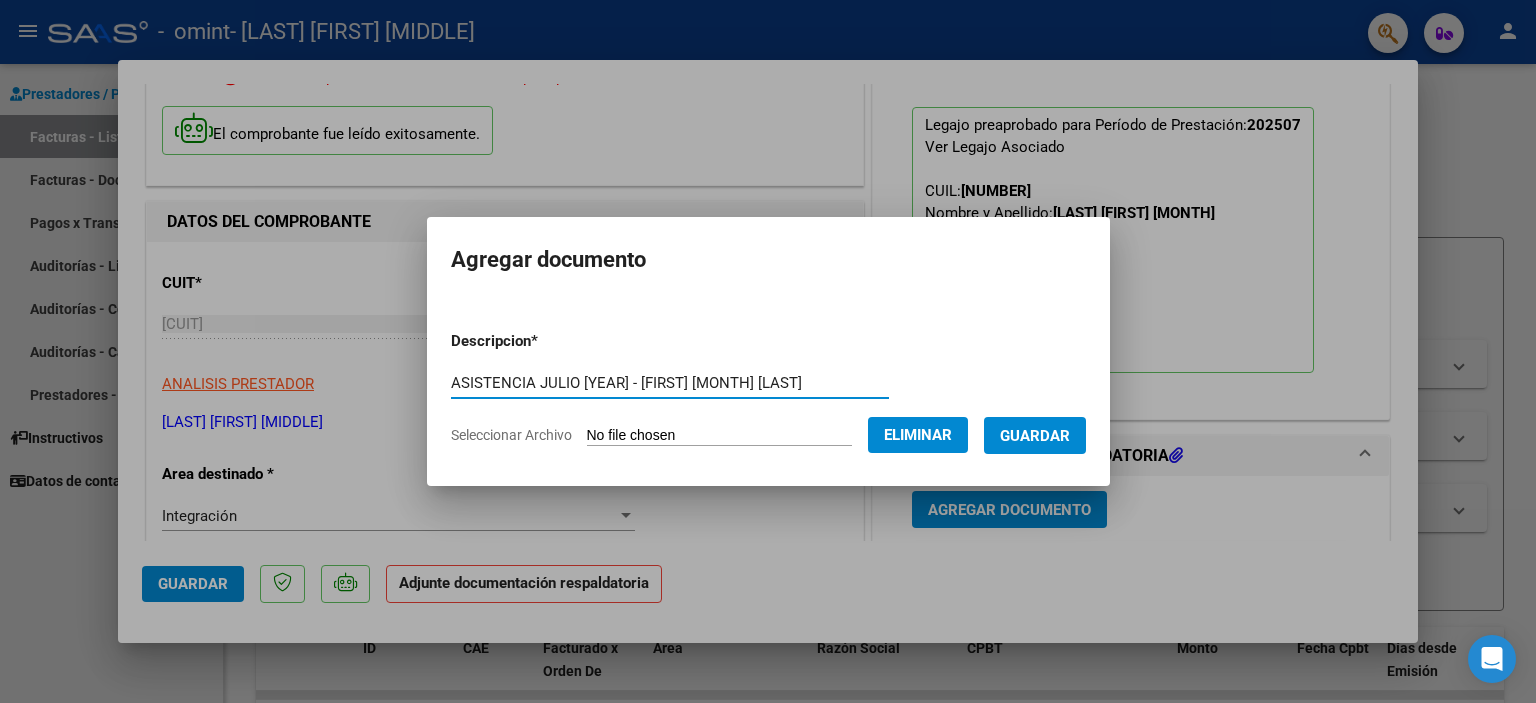 drag, startPoint x: 699, startPoint y: 380, endPoint x: 660, endPoint y: 380, distance: 39 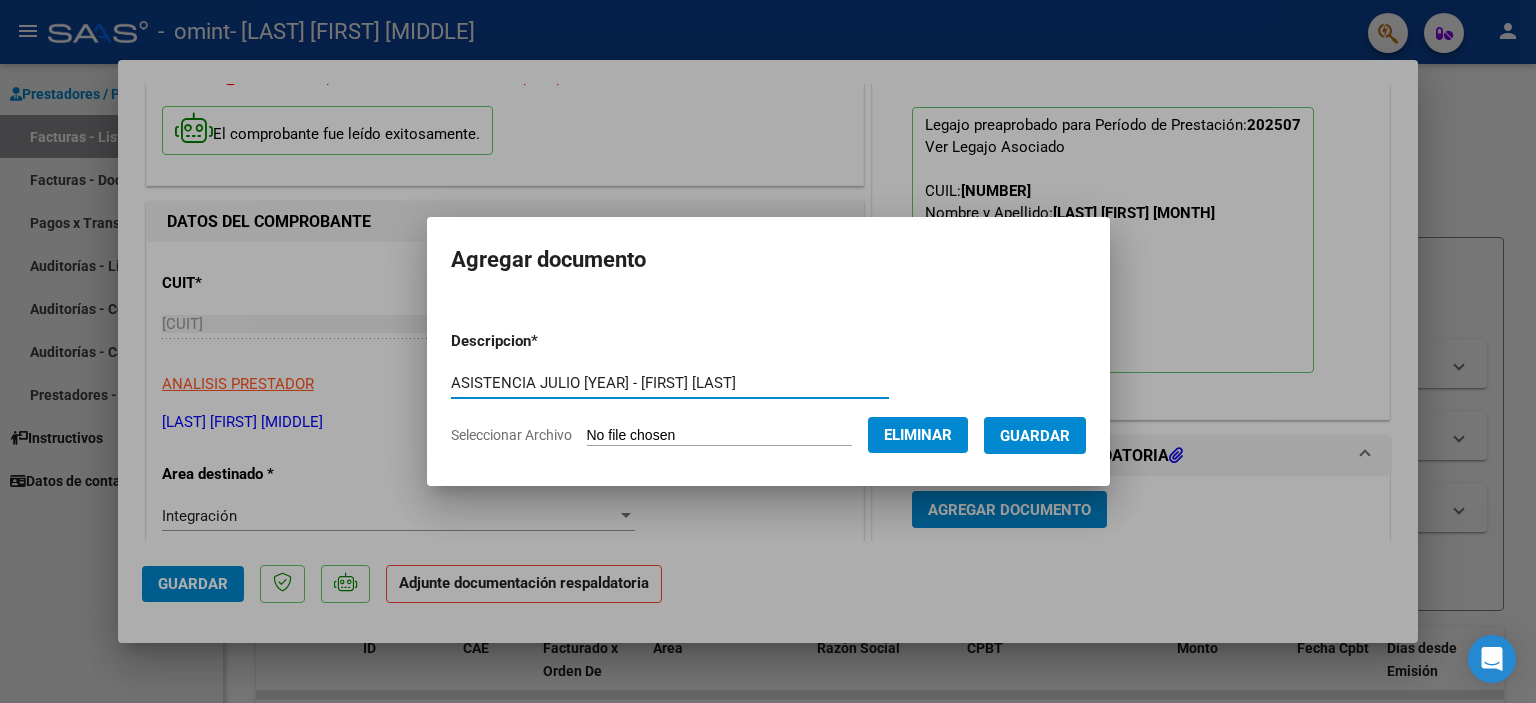 type on "ASISTENCIA JULIO [YEAR] - [FIRST] [LAST]" 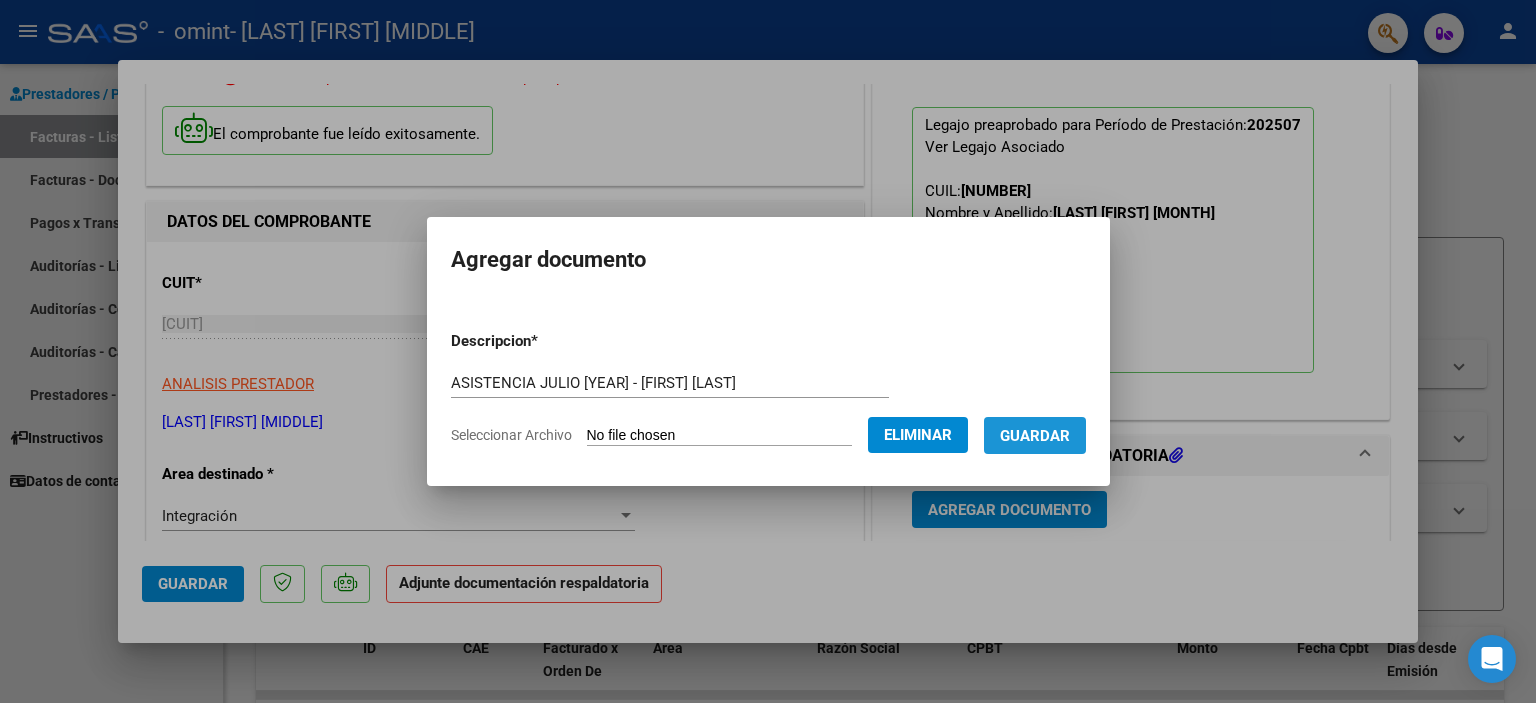 click on "Guardar" at bounding box center (1035, 436) 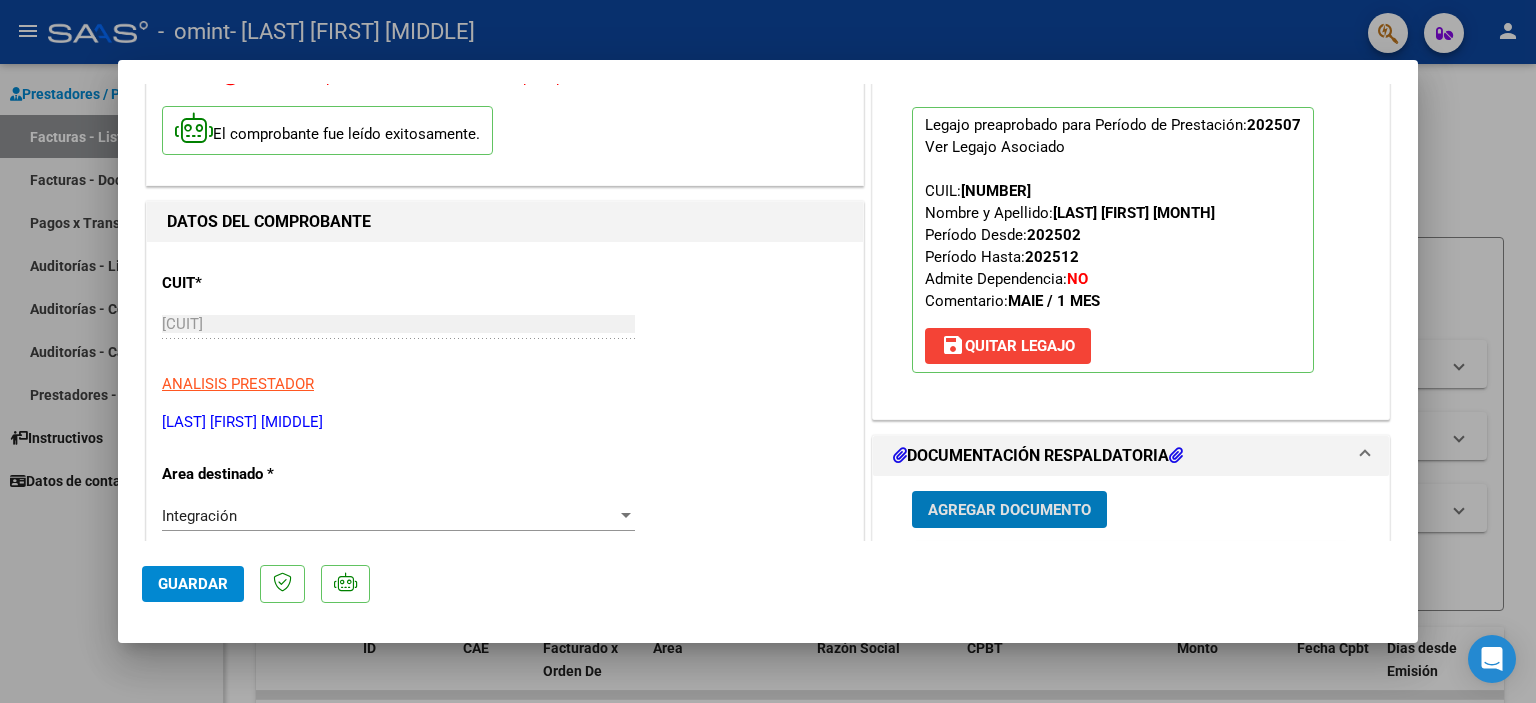 click on "Guardar" 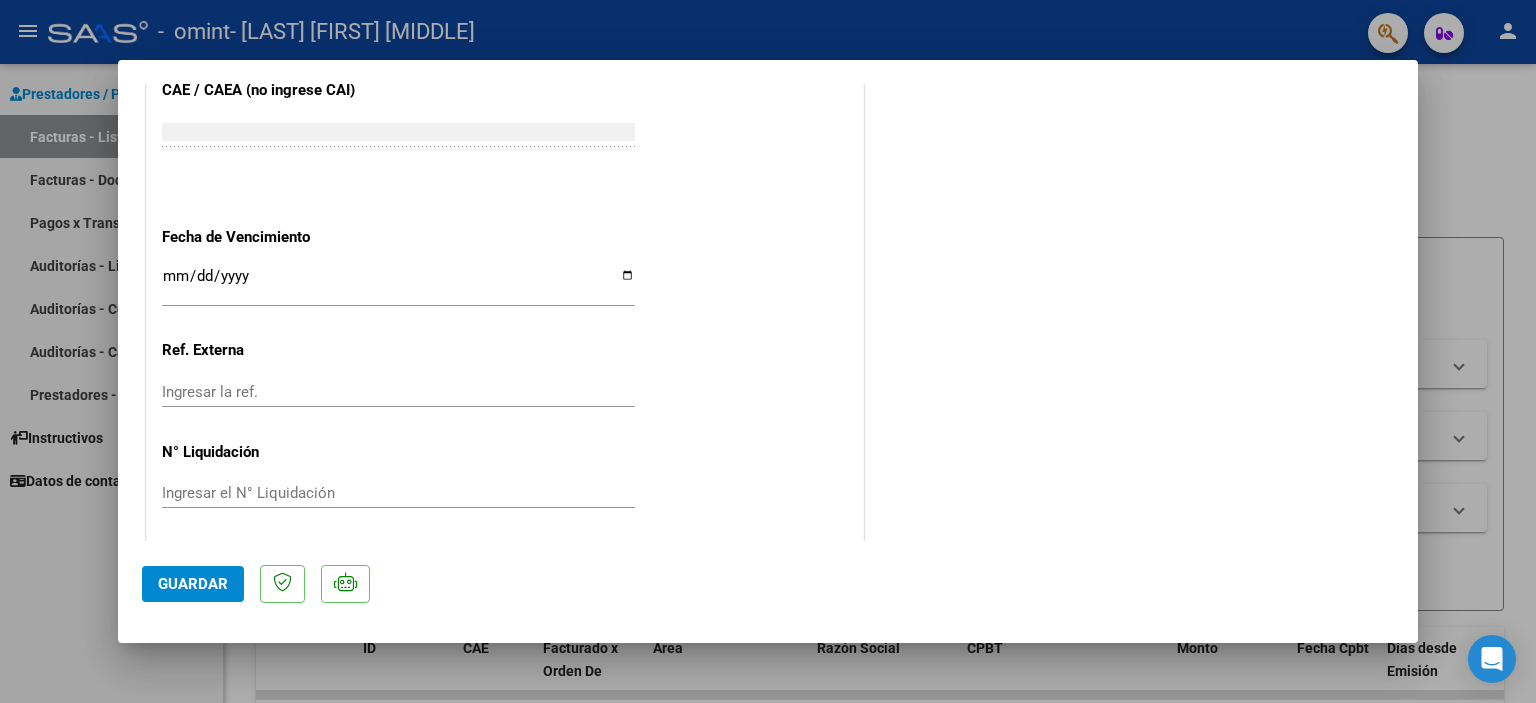 scroll, scrollTop: 1331, scrollLeft: 0, axis: vertical 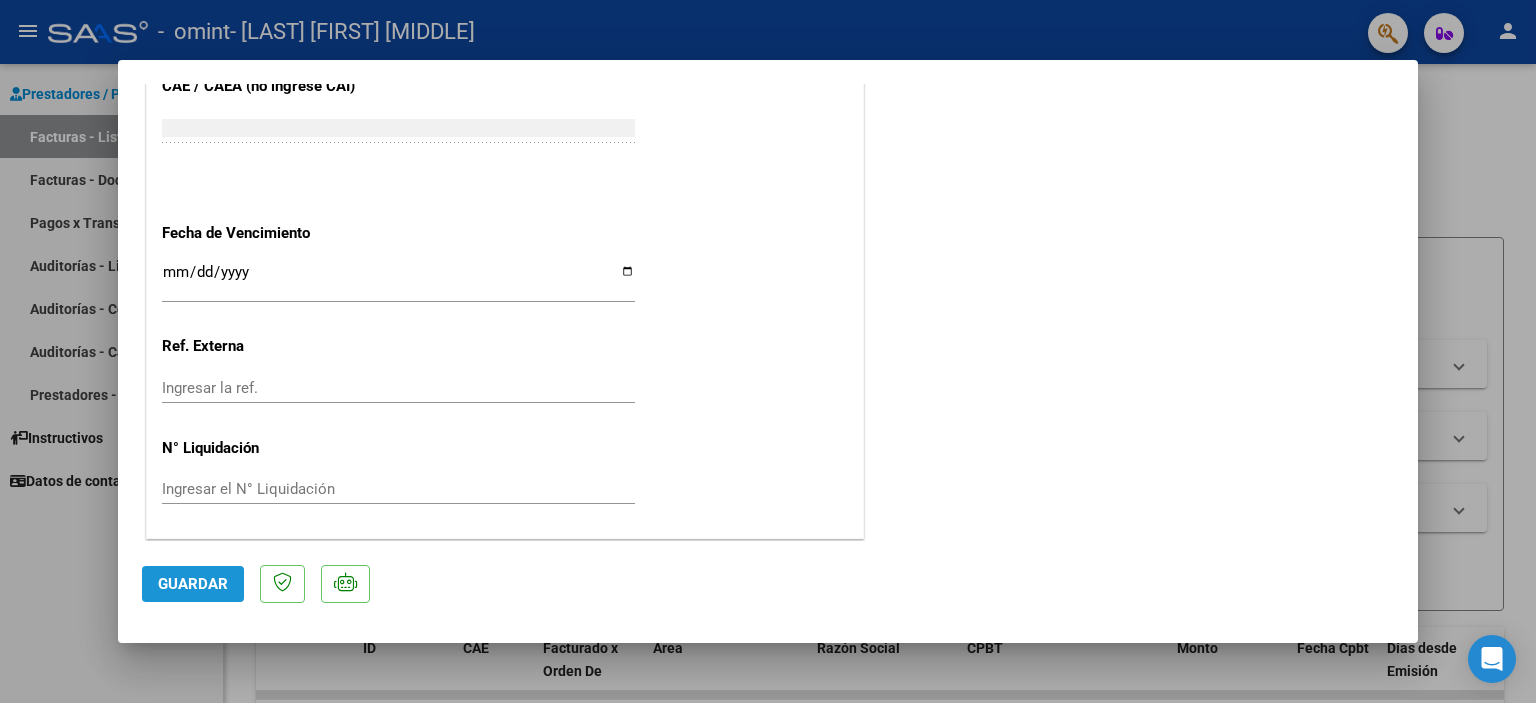 click on "Guardar" 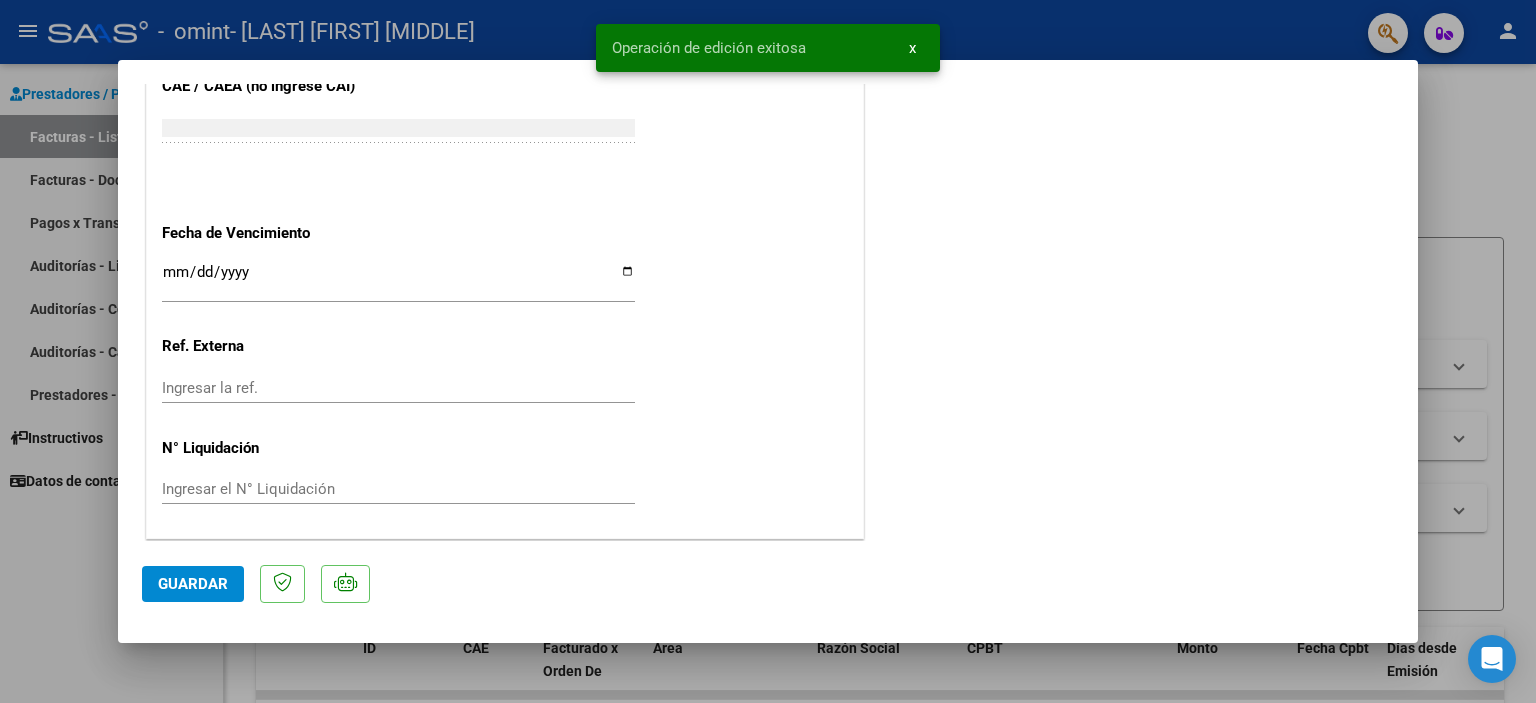 click at bounding box center (768, 351) 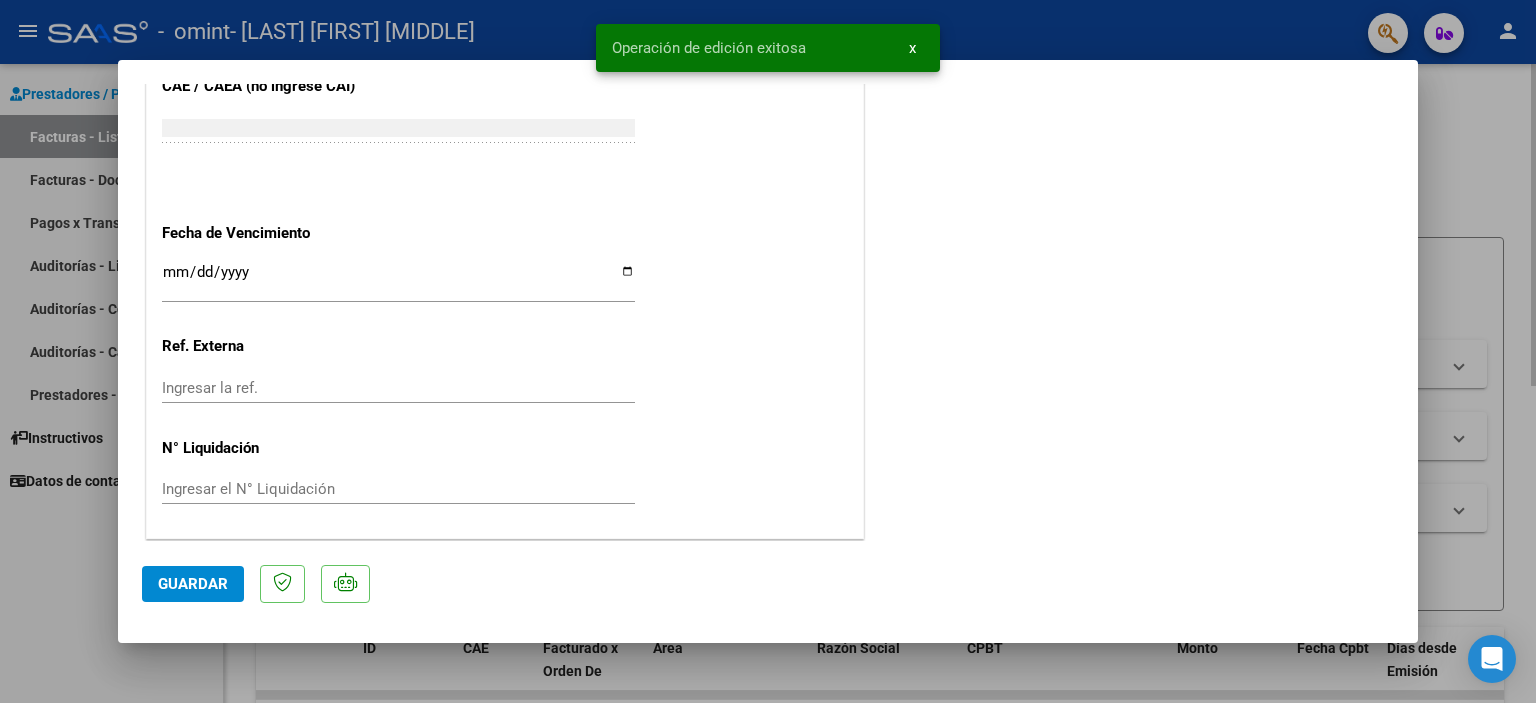 type 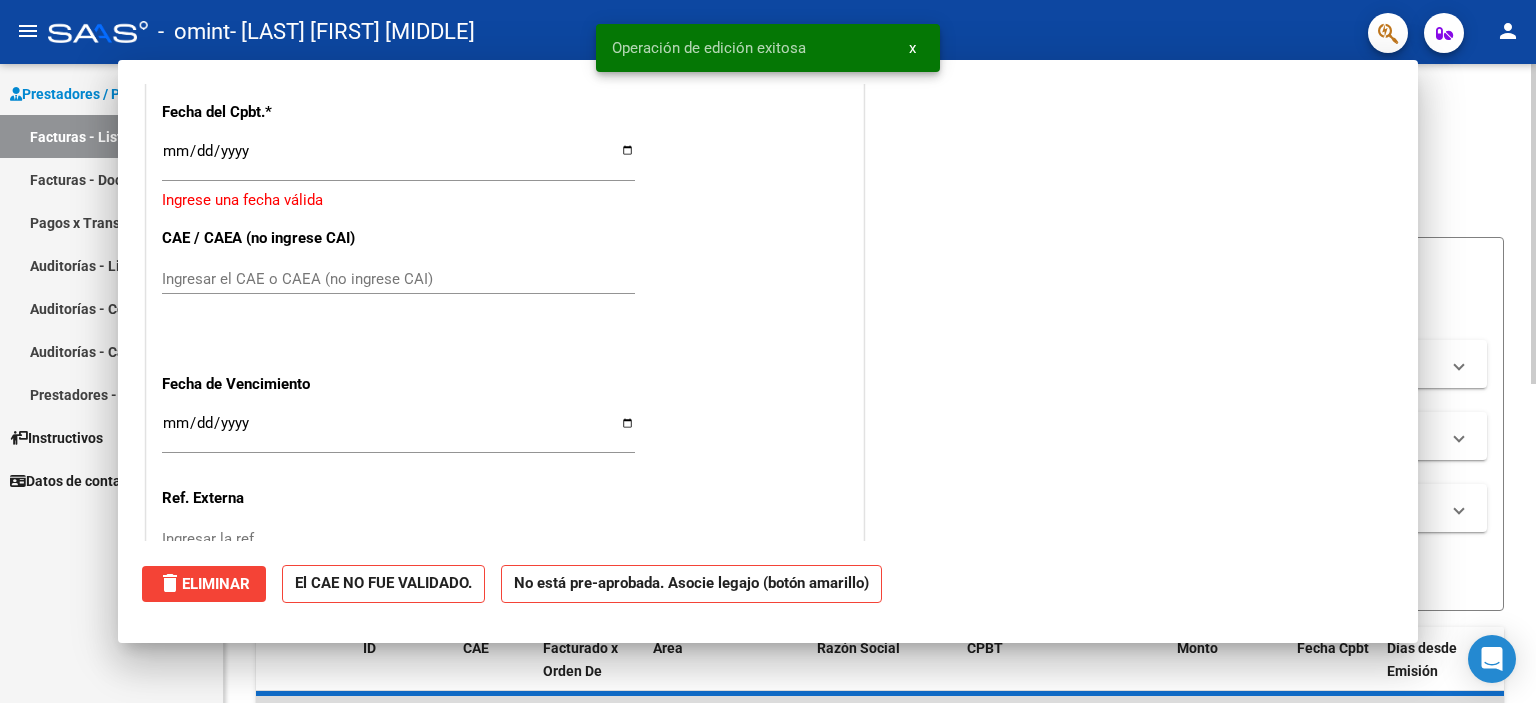 scroll, scrollTop: 1482, scrollLeft: 0, axis: vertical 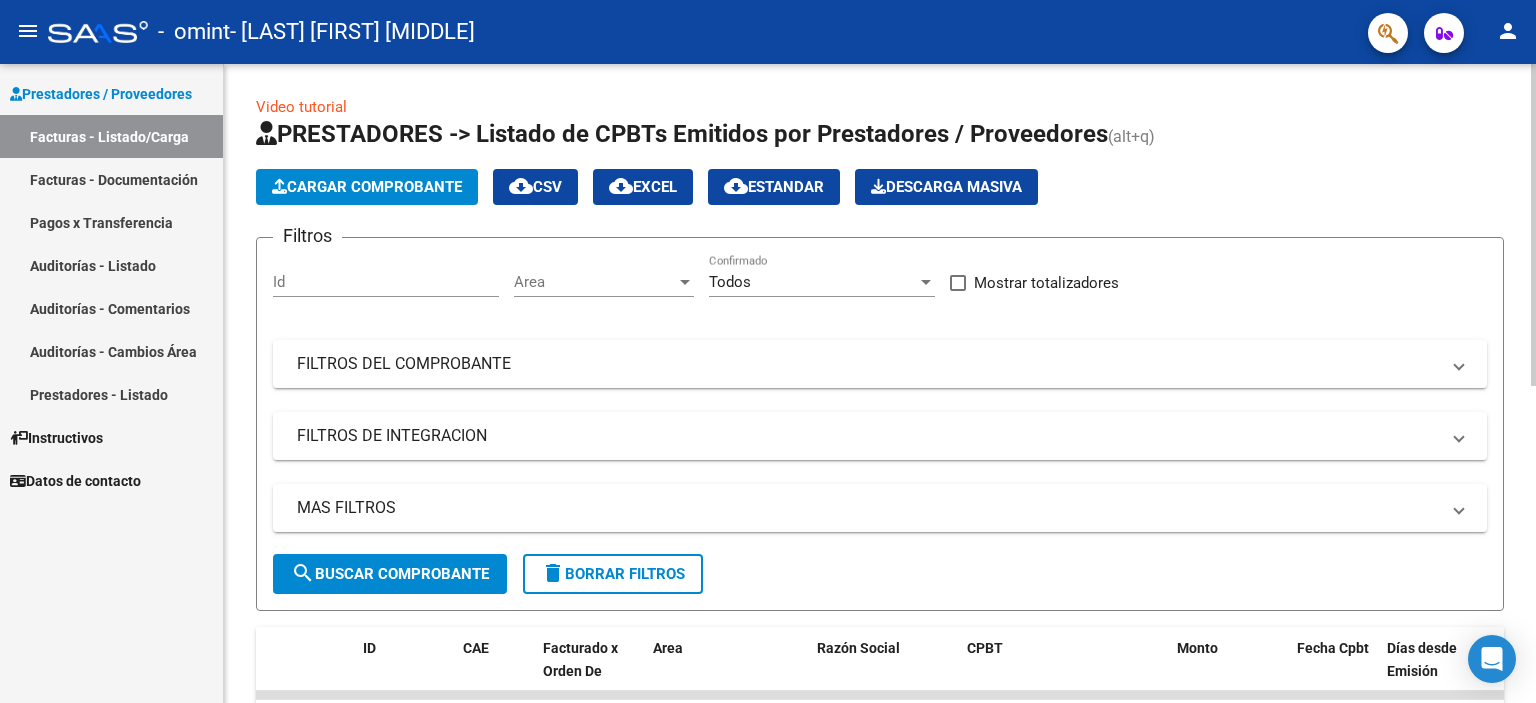 click on "Cargar Comprobante" 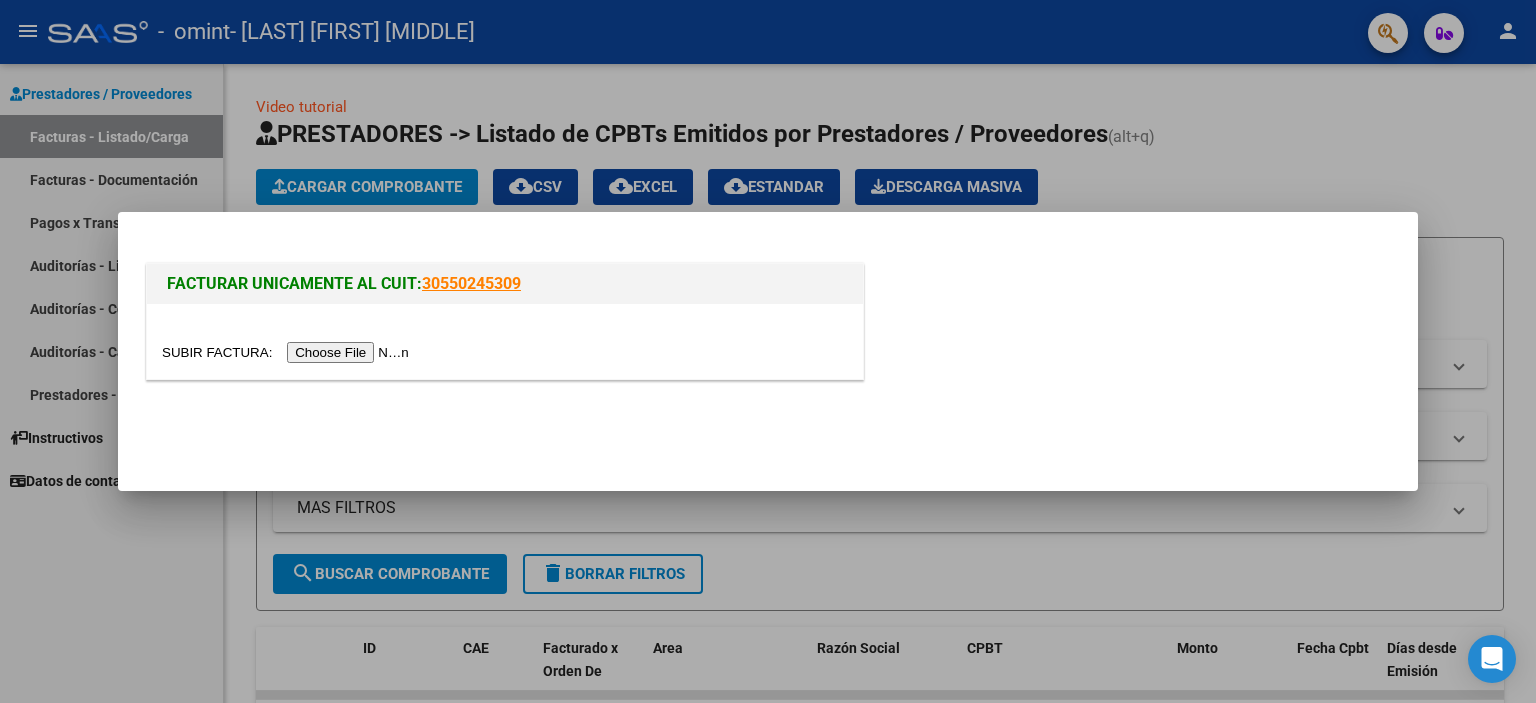 click at bounding box center [288, 352] 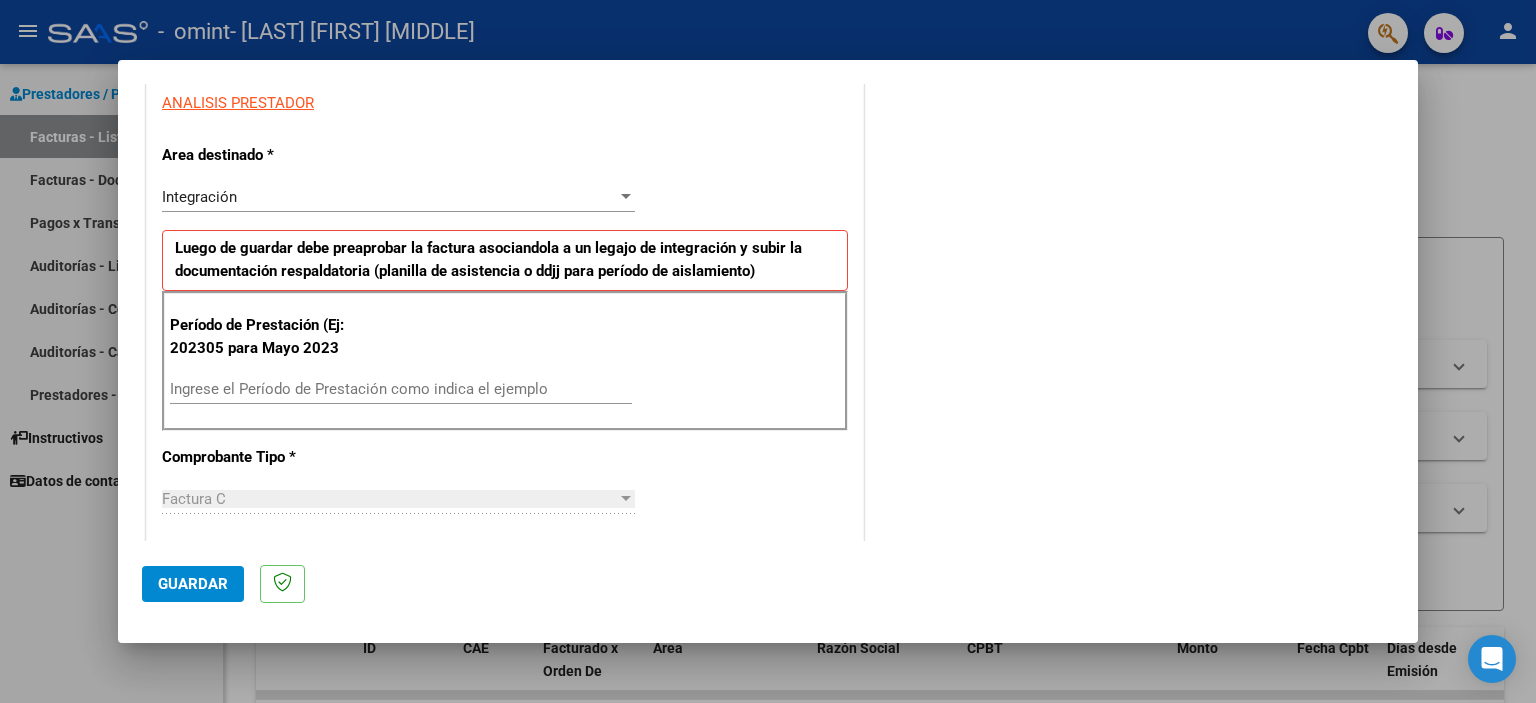 scroll, scrollTop: 400, scrollLeft: 0, axis: vertical 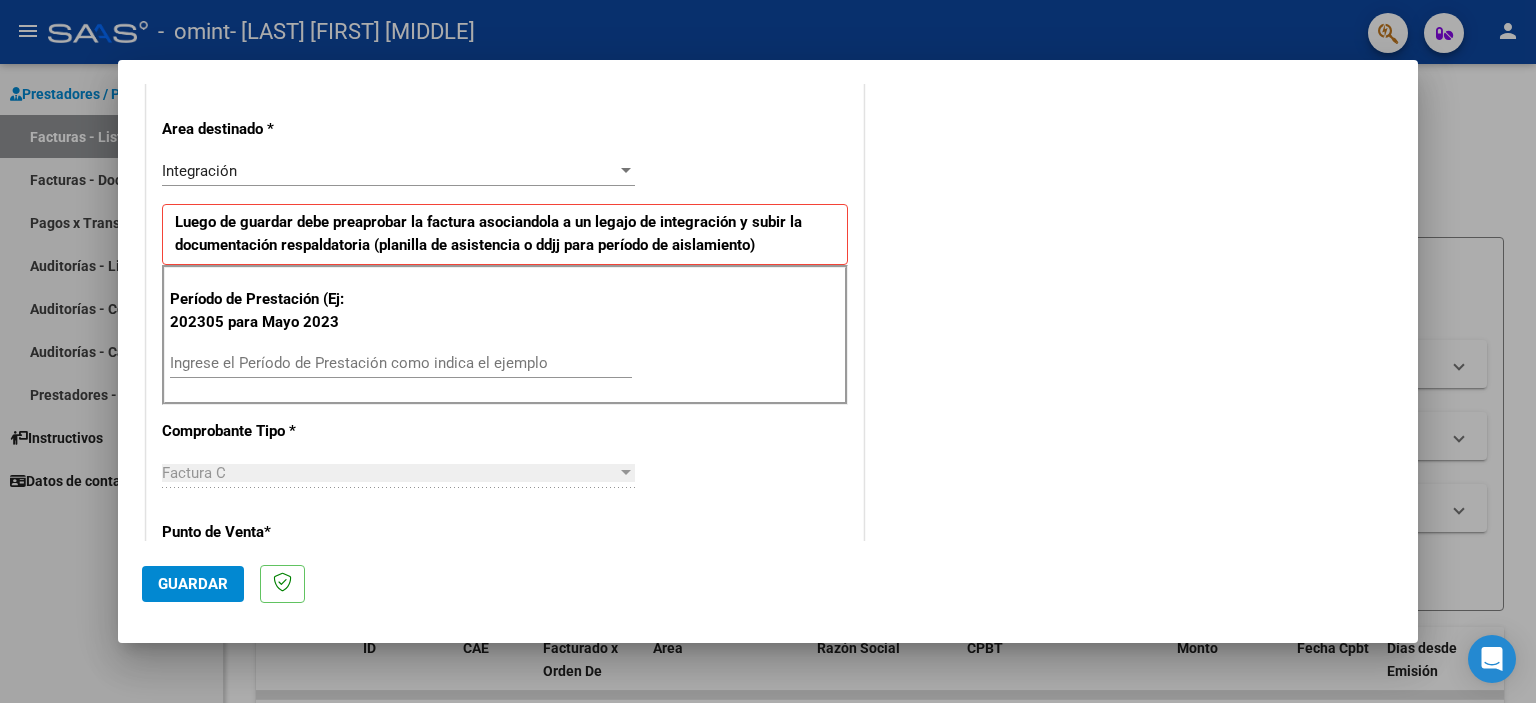 click on "Ingrese el Período de Prestación como indica el ejemplo" at bounding box center (401, 363) 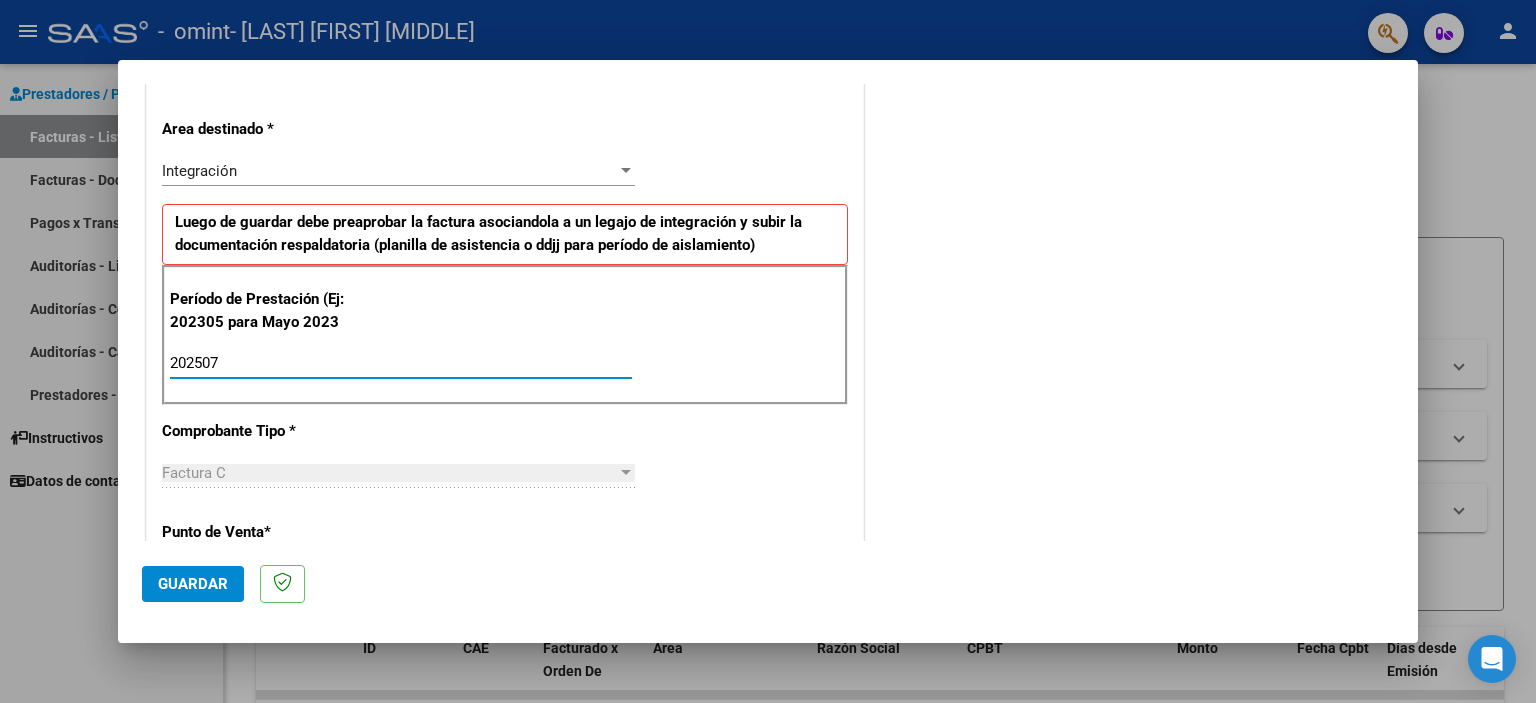 type on "202507" 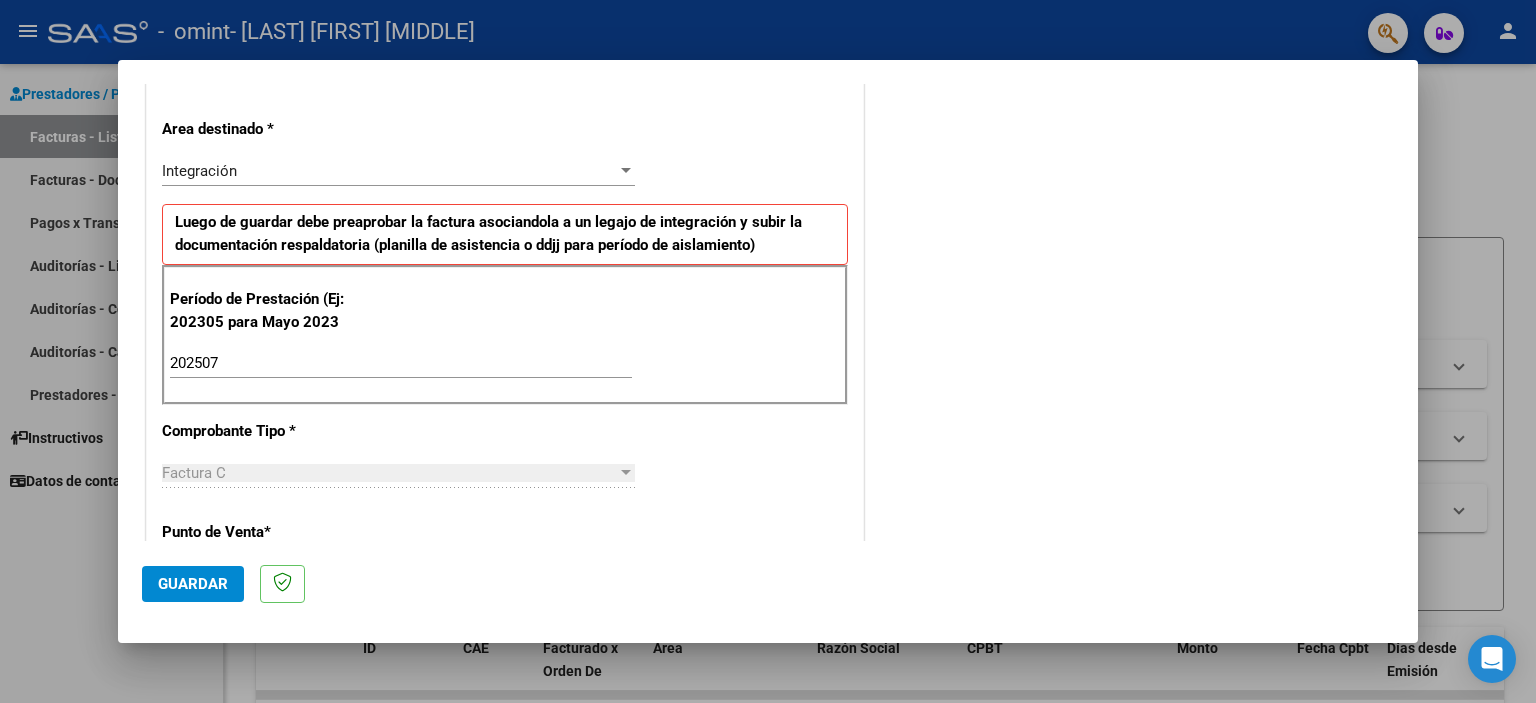 click on "Guardar" 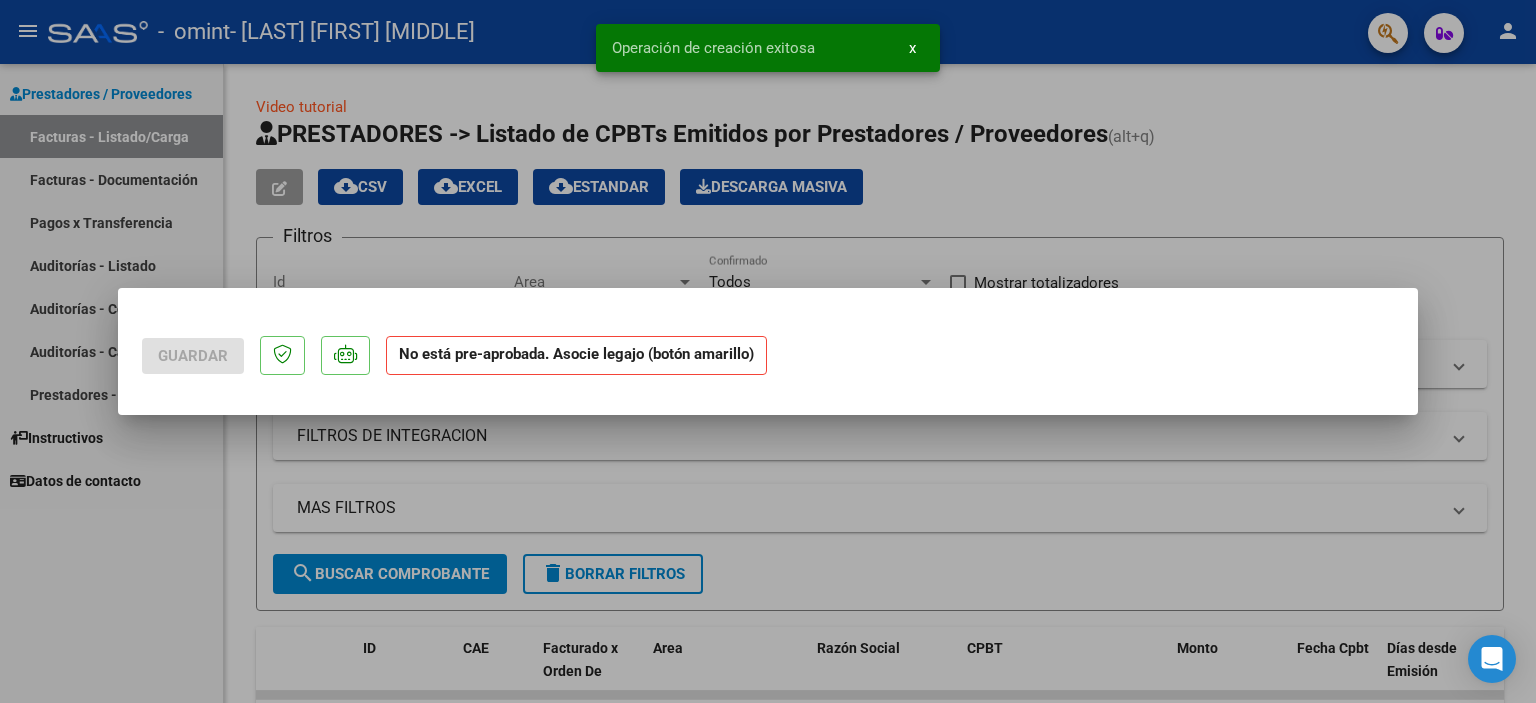 scroll, scrollTop: 0, scrollLeft: 0, axis: both 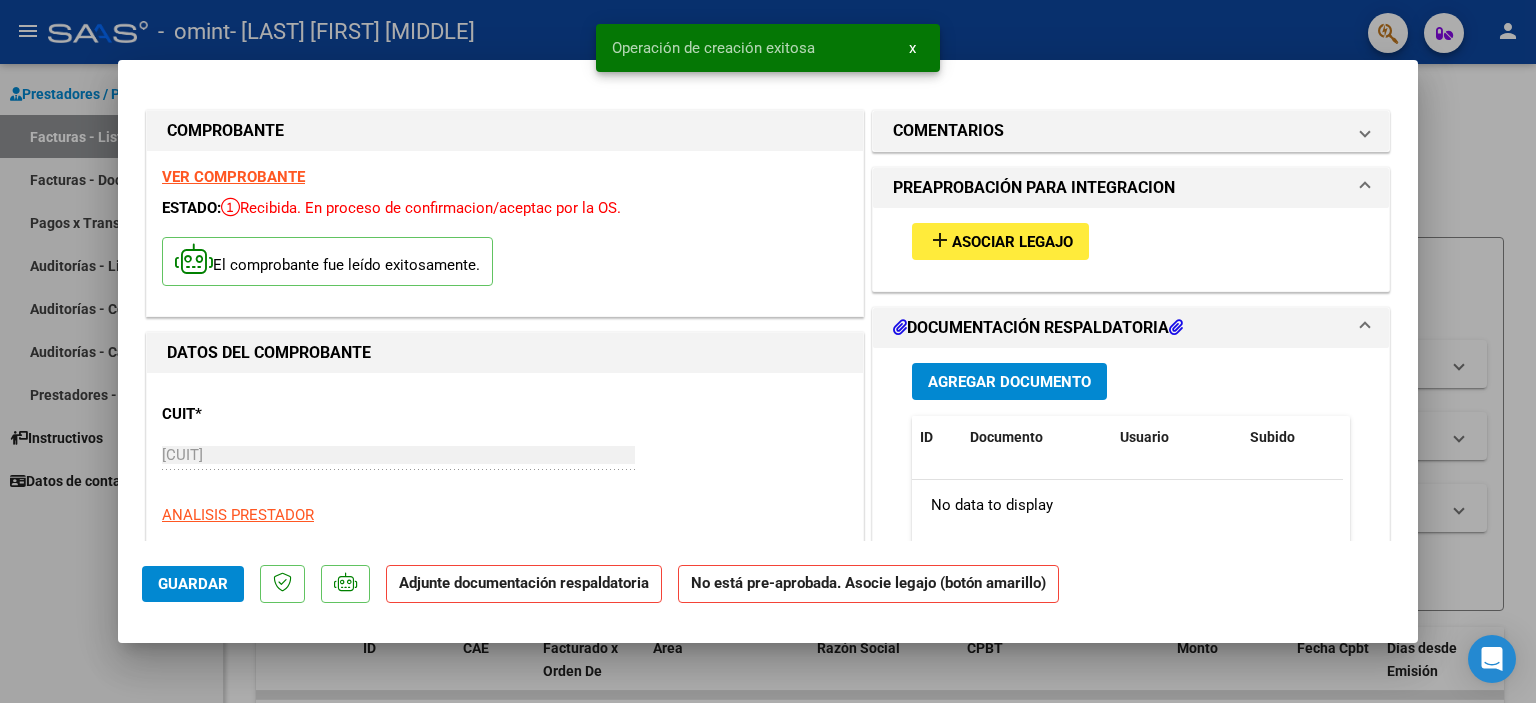 click on "Asociar Legajo" at bounding box center [1012, 242] 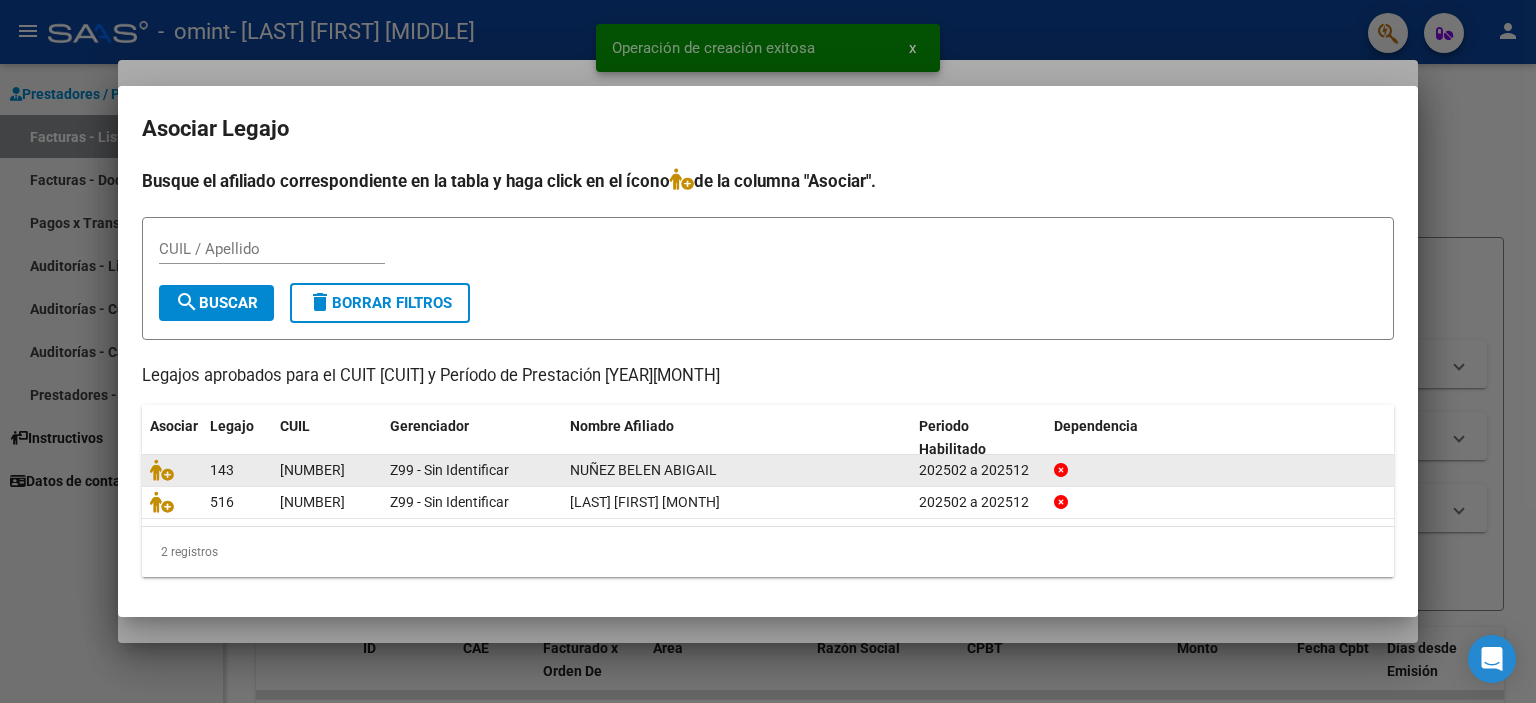 click on "NUÑEZ BELEN ABIGAIL" 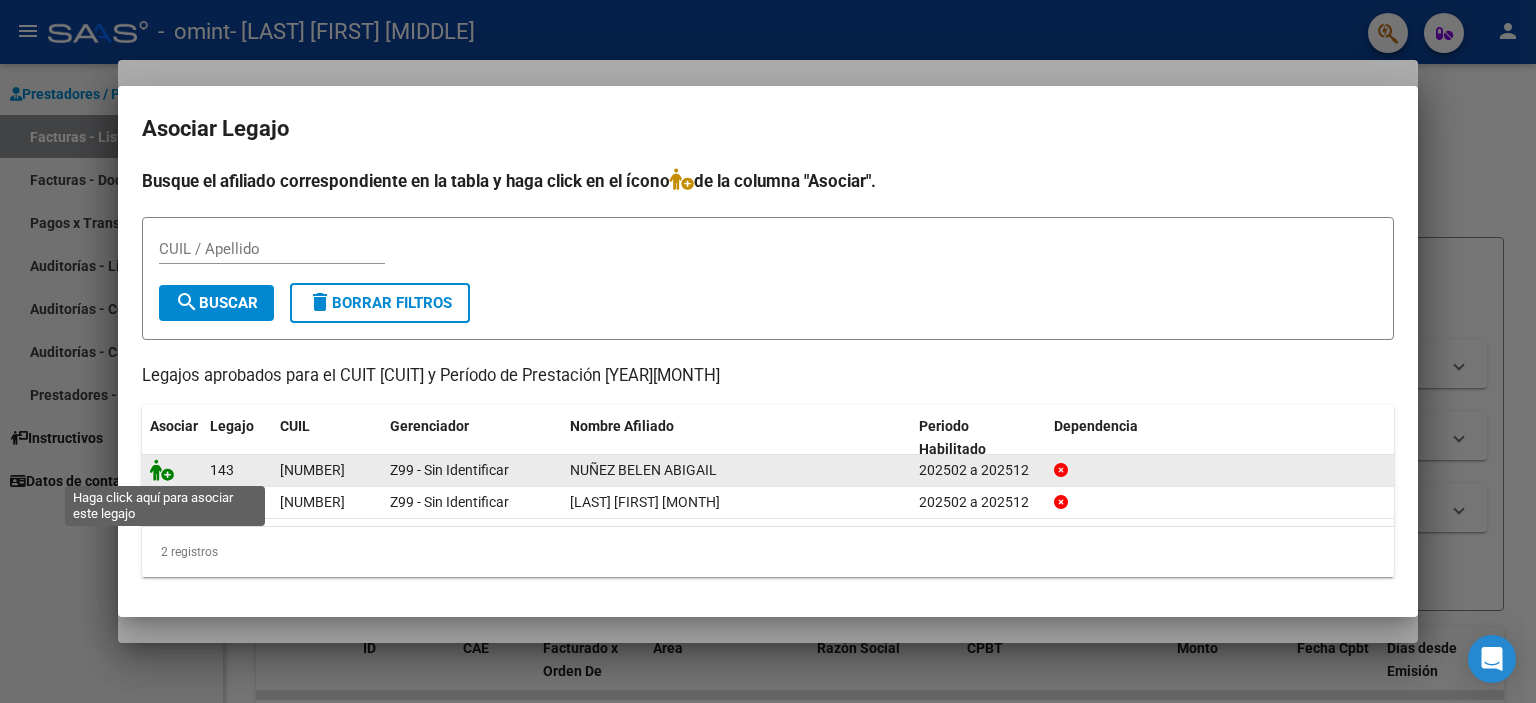 click 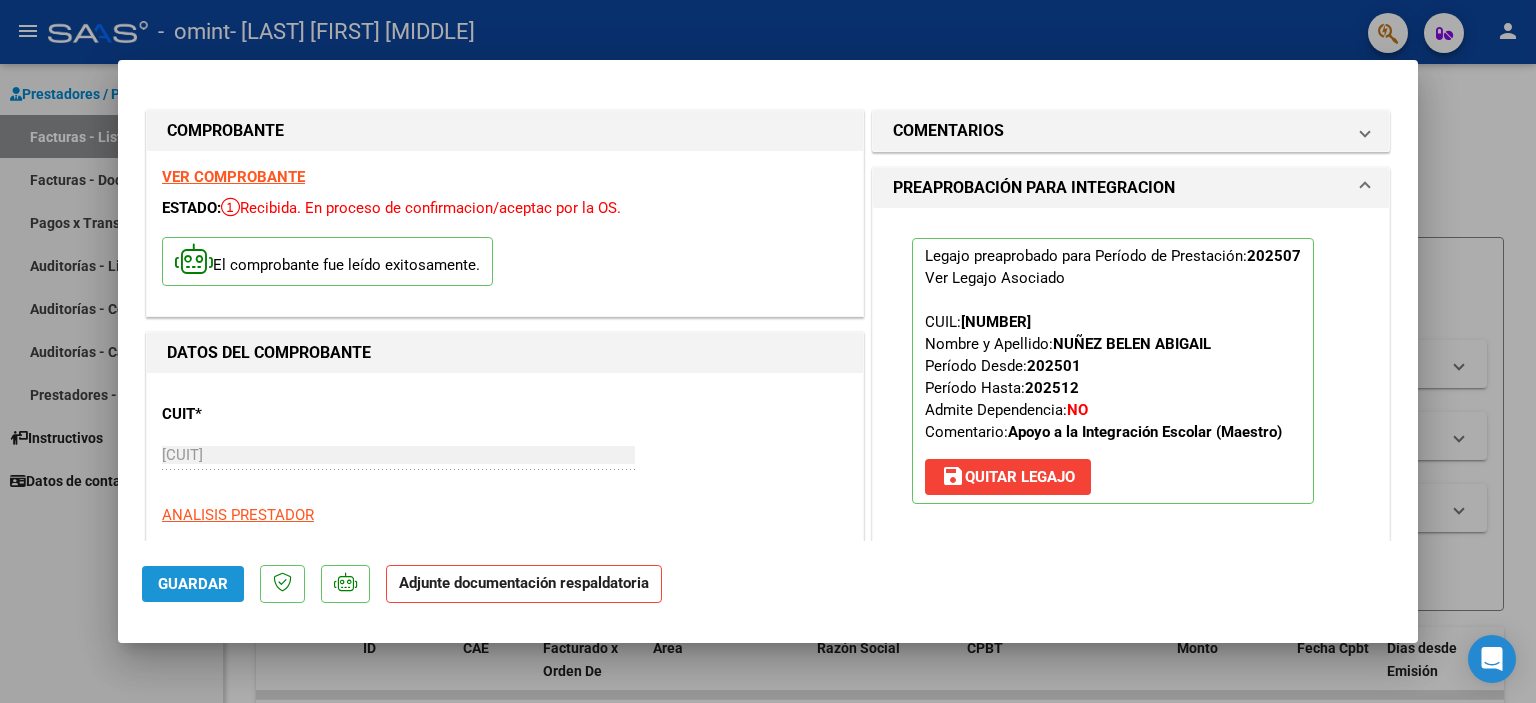 click on "Guardar" 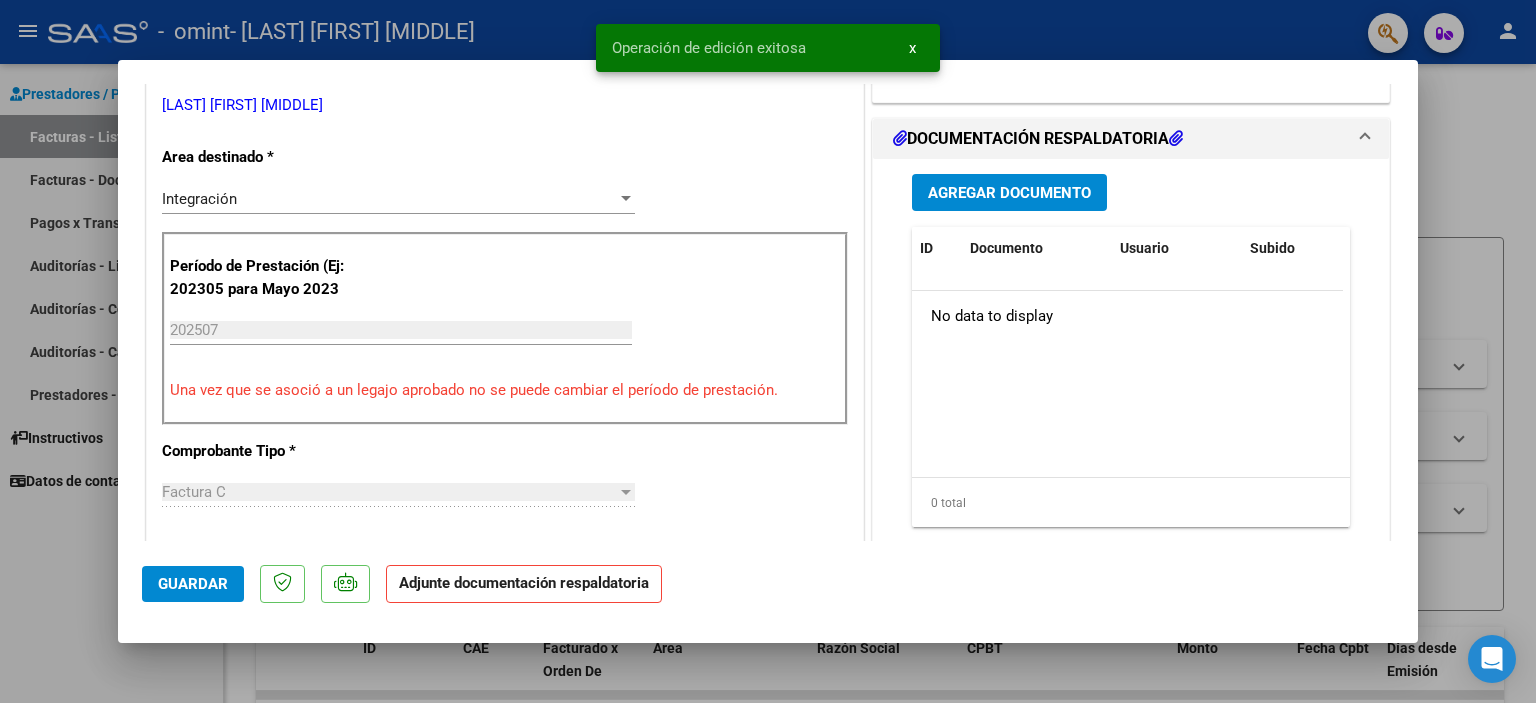 scroll, scrollTop: 600, scrollLeft: 0, axis: vertical 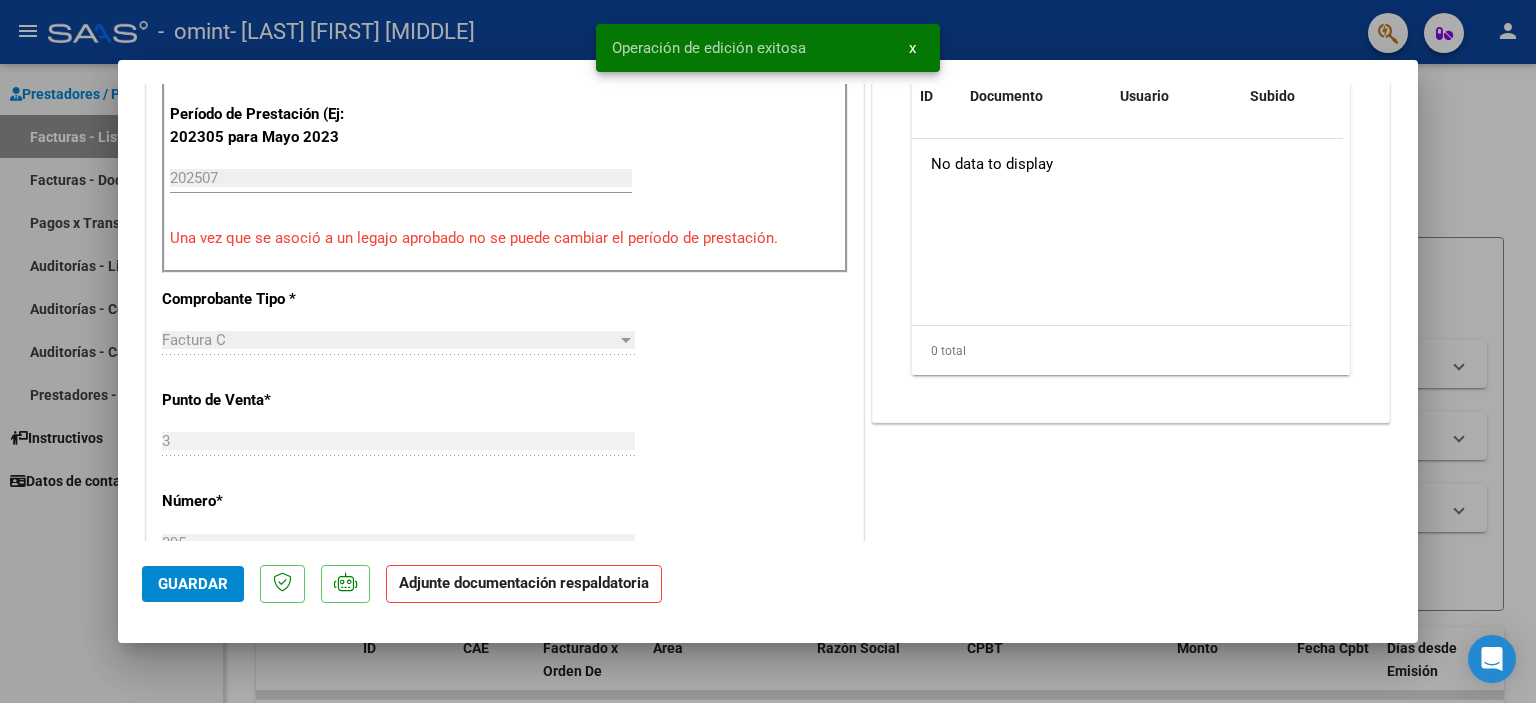 drag, startPoint x: 584, startPoint y: 579, endPoint x: 592, endPoint y: 570, distance: 12.0415945 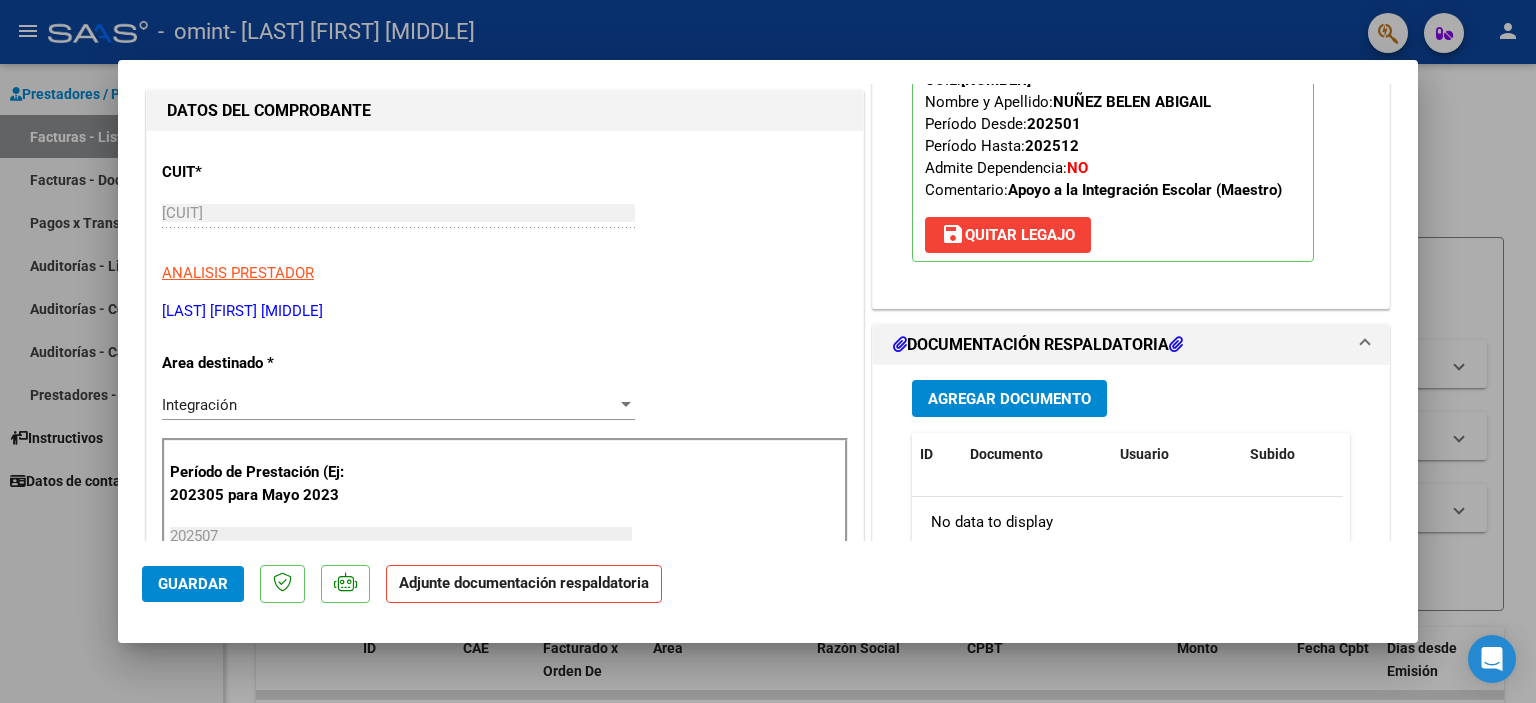 scroll, scrollTop: 300, scrollLeft: 0, axis: vertical 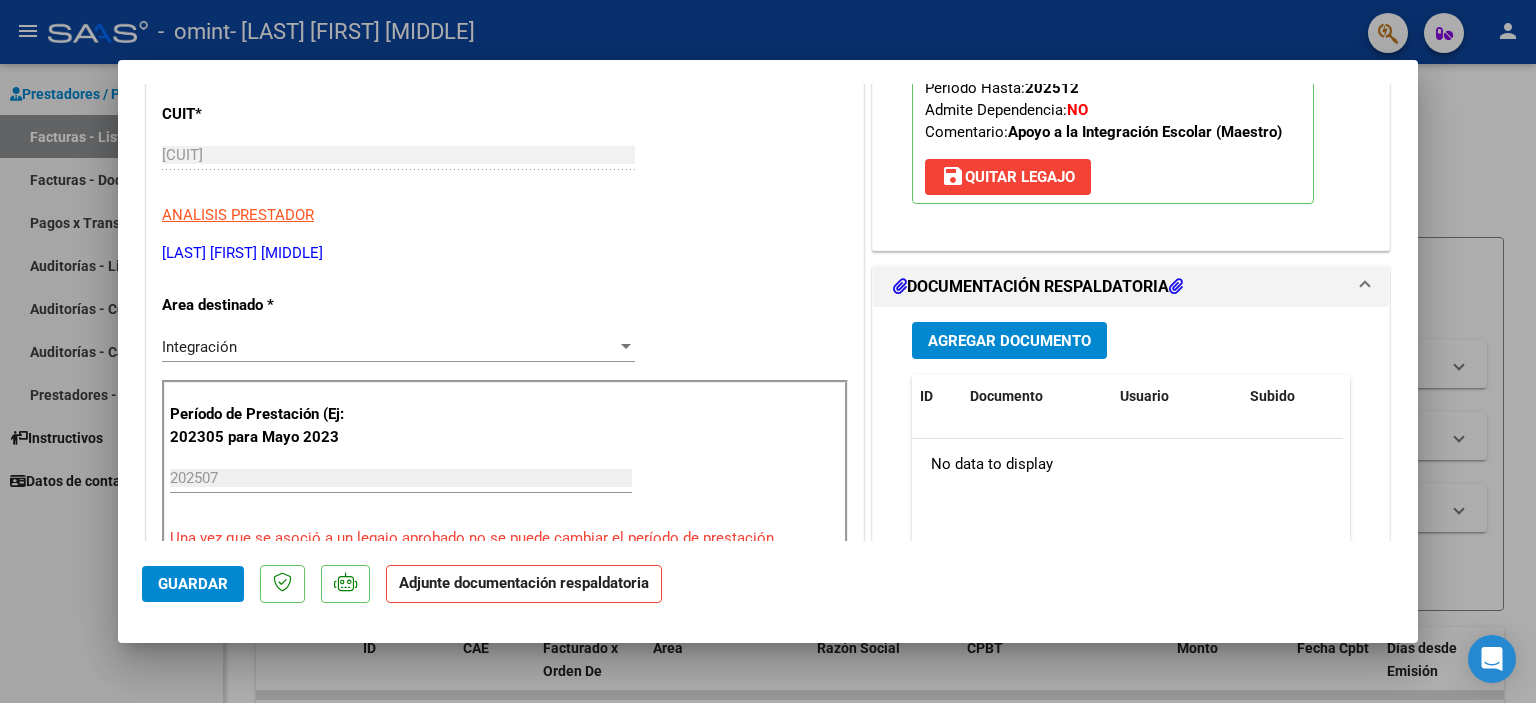 click on "Agregar Documento" at bounding box center [1009, 341] 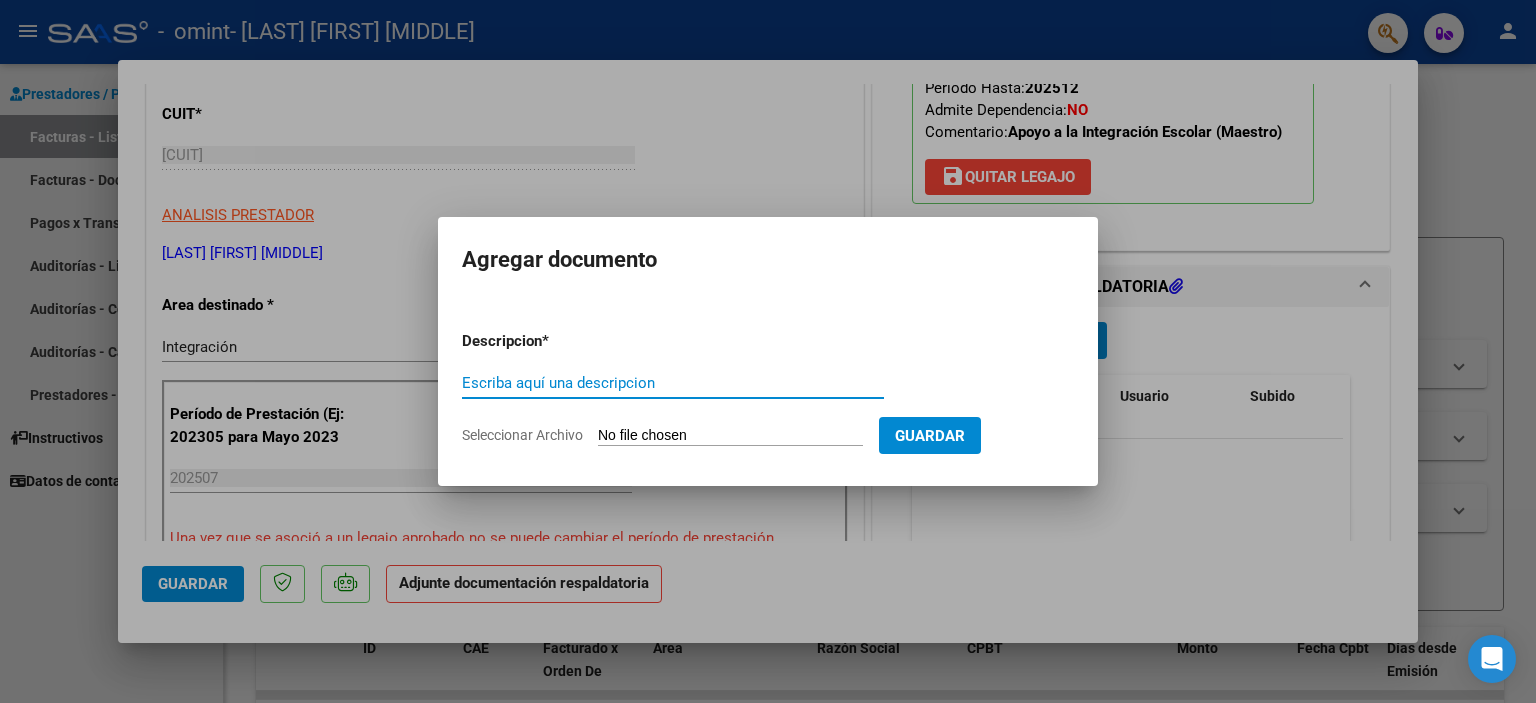 click on "Escriba aquí una descripcion" at bounding box center (673, 383) 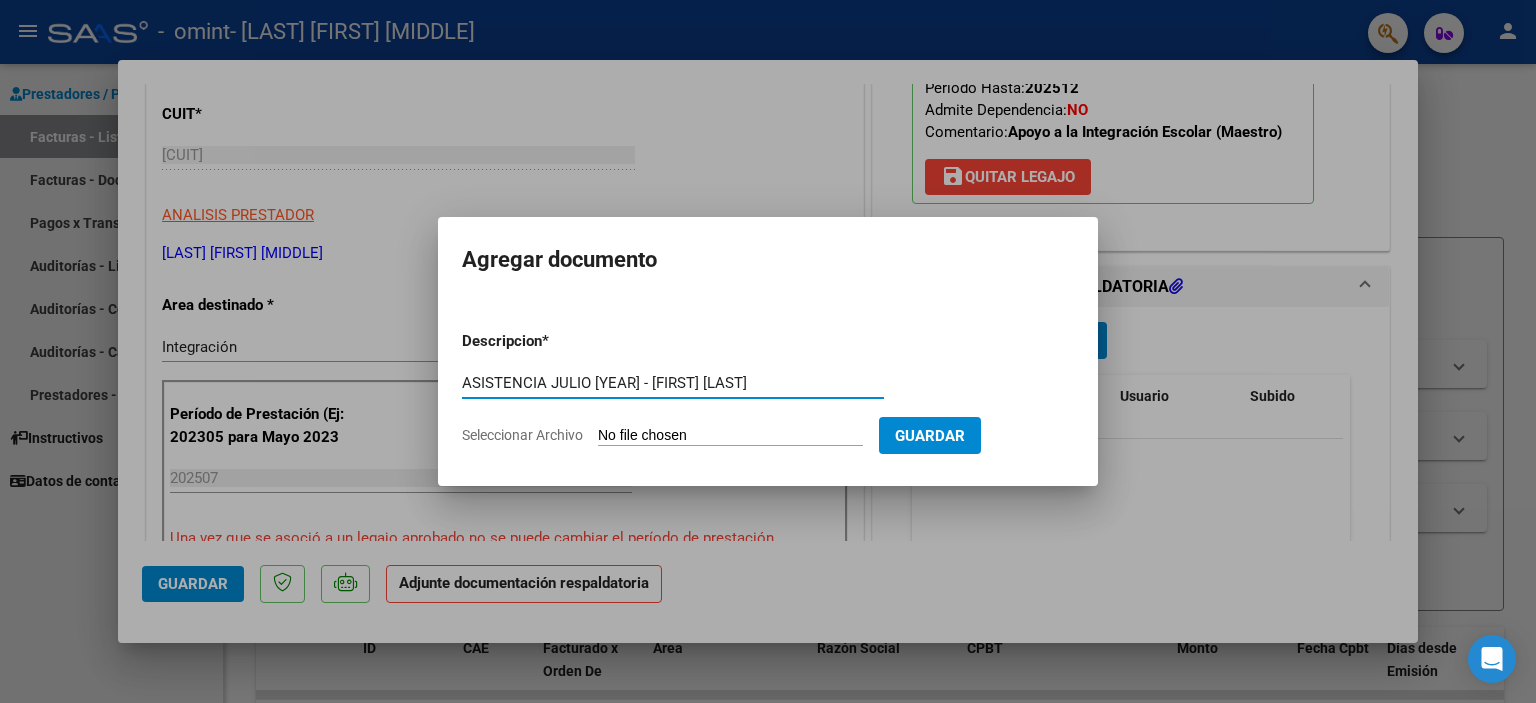 type on "ASISTENCIA JULIO [YEAR] - [FIRST] [LAST]" 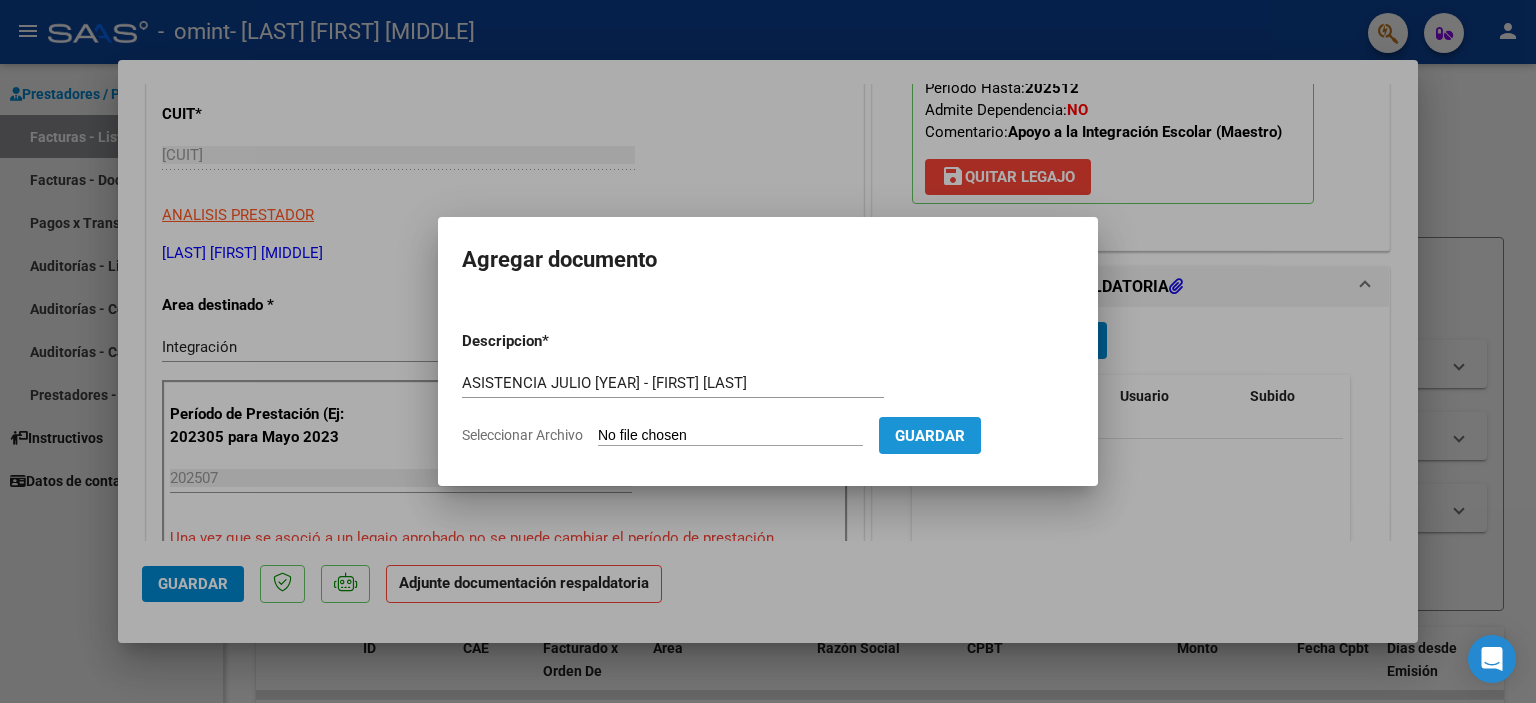 click on "Guardar" at bounding box center (930, 436) 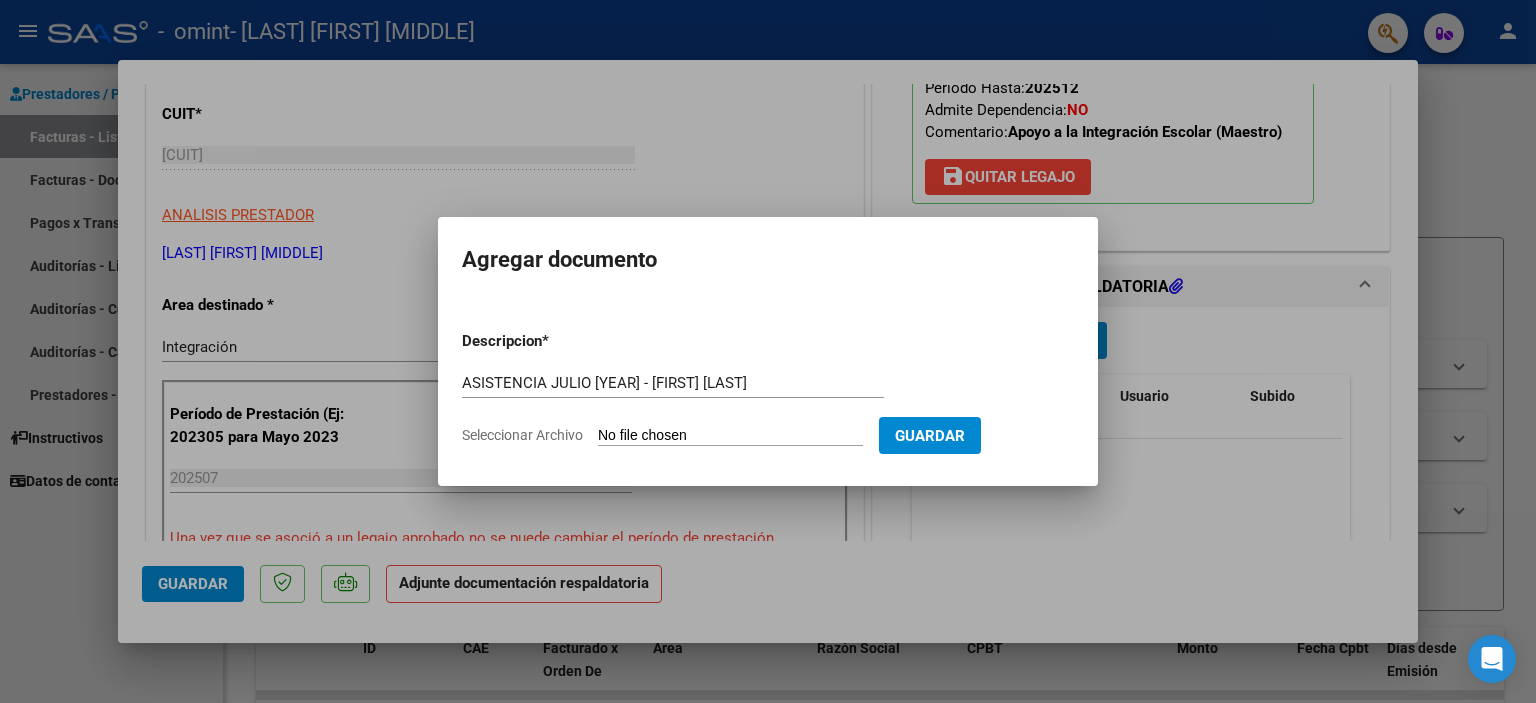 drag, startPoint x: 941, startPoint y: 432, endPoint x: 959, endPoint y: 485, distance: 55.97321 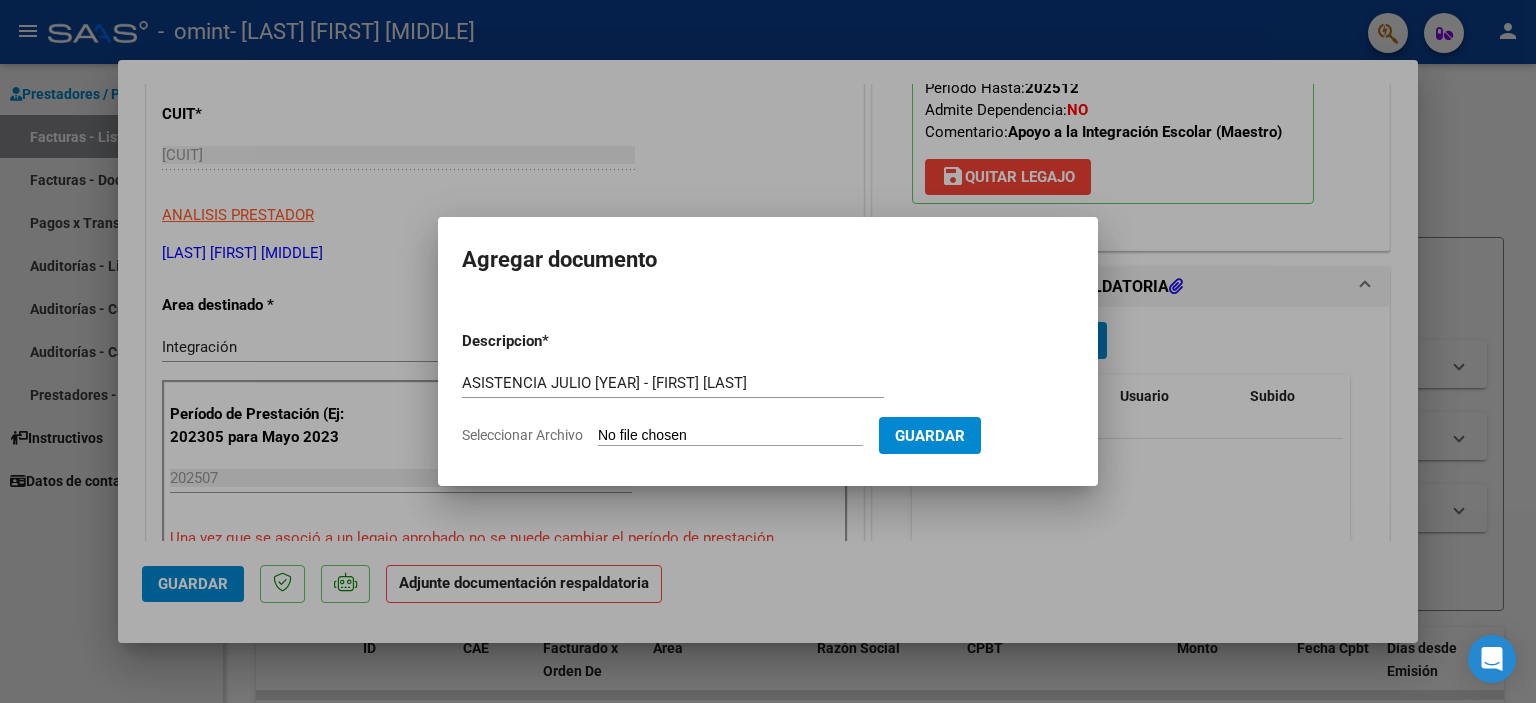 type on "C:\fakepath\47 - [FIRST] [LAST] - DAI - ASISTENCIA JULIO [YEAR].pdf" 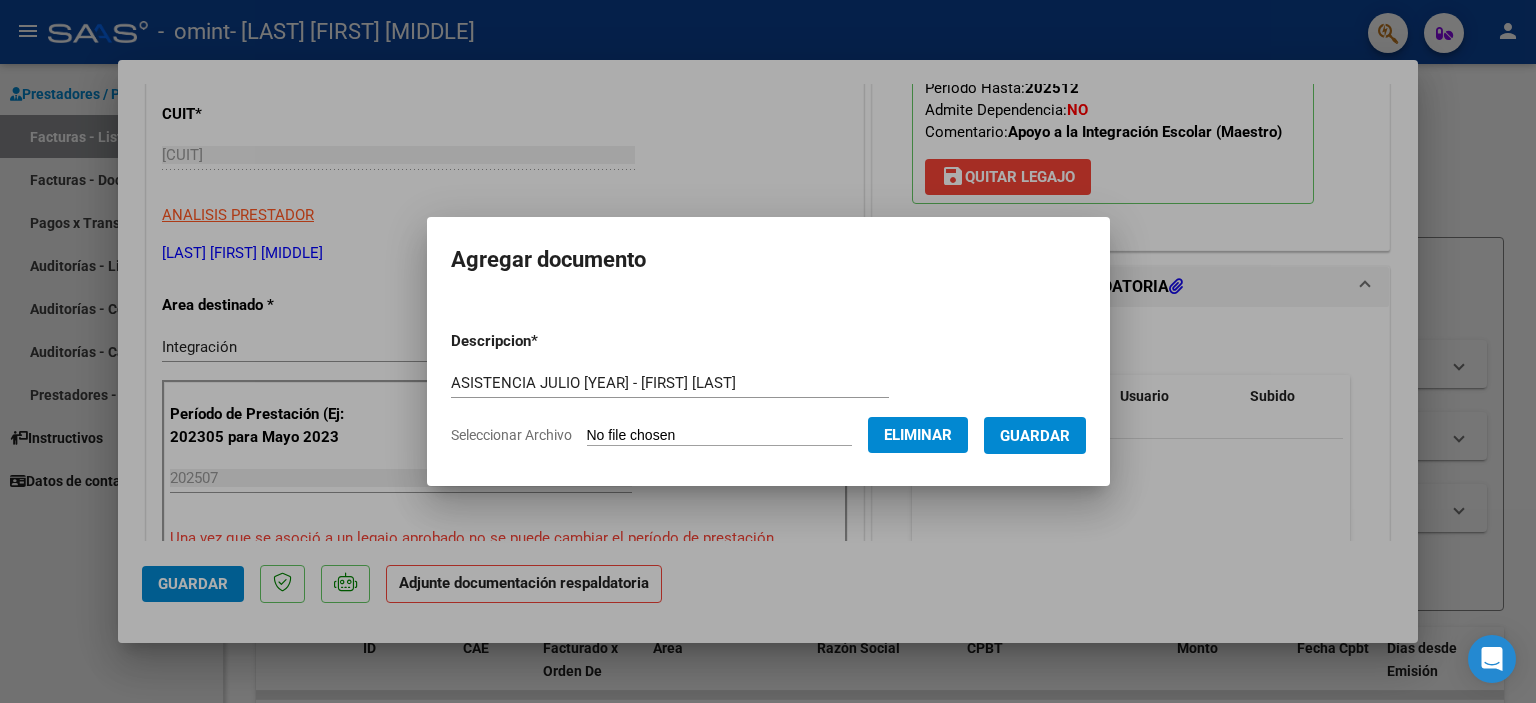 click on "Guardar" at bounding box center (1035, 436) 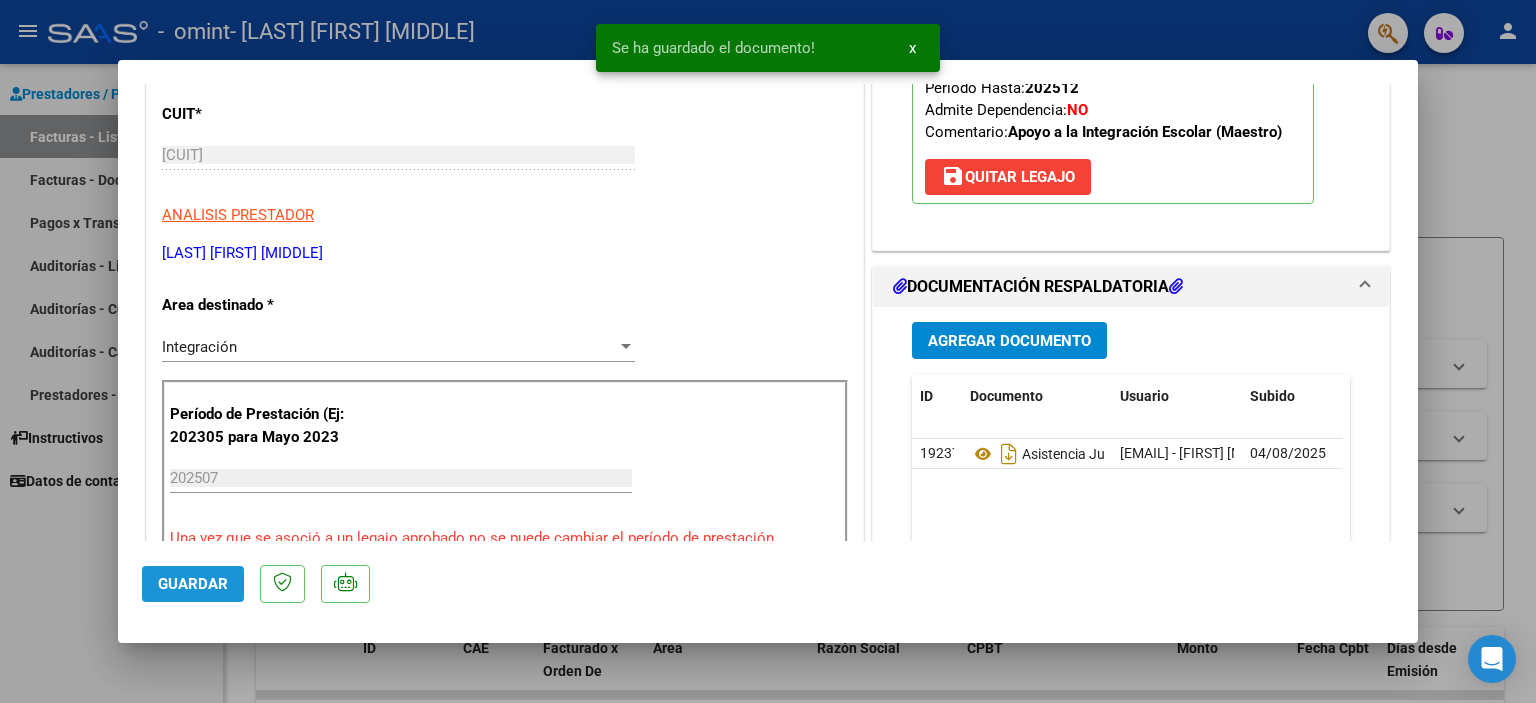 click on "Guardar" 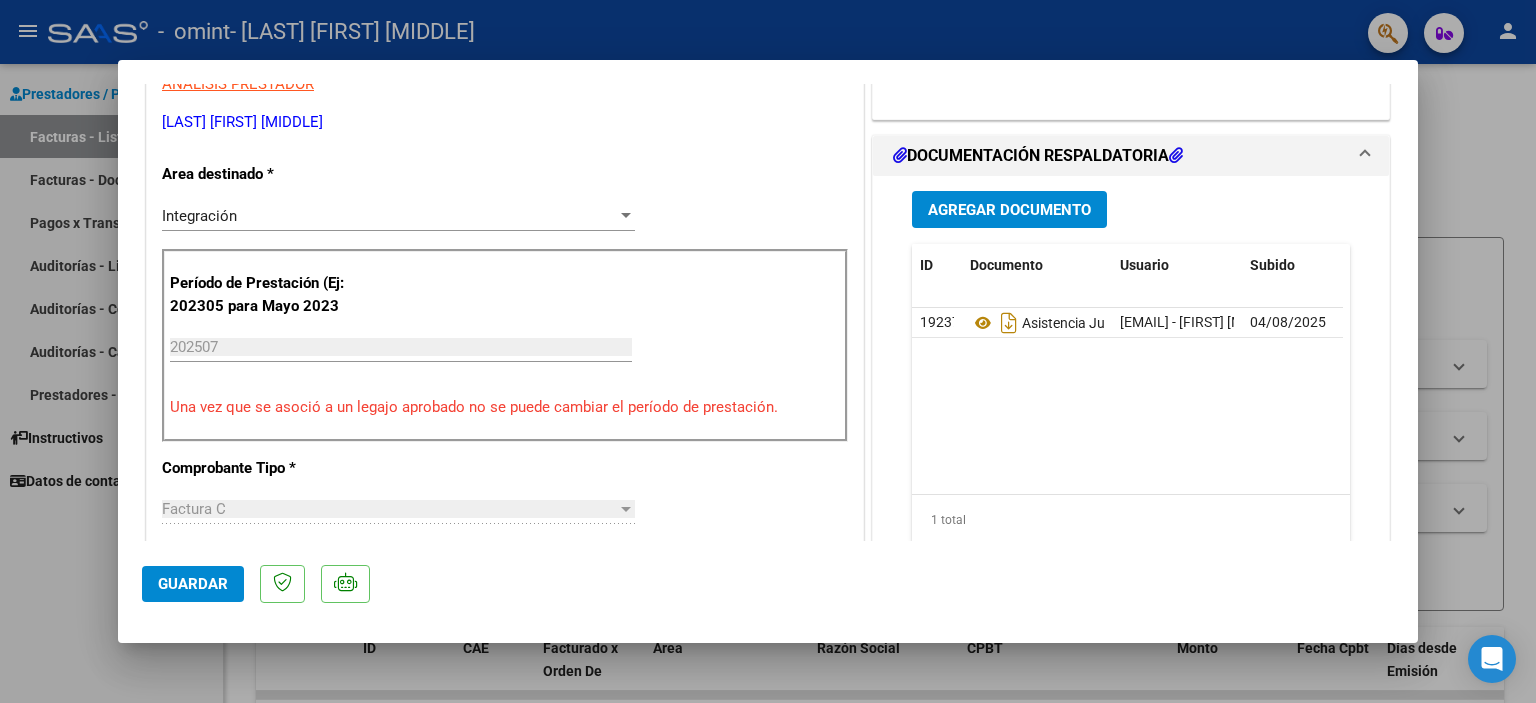 scroll, scrollTop: 0, scrollLeft: 0, axis: both 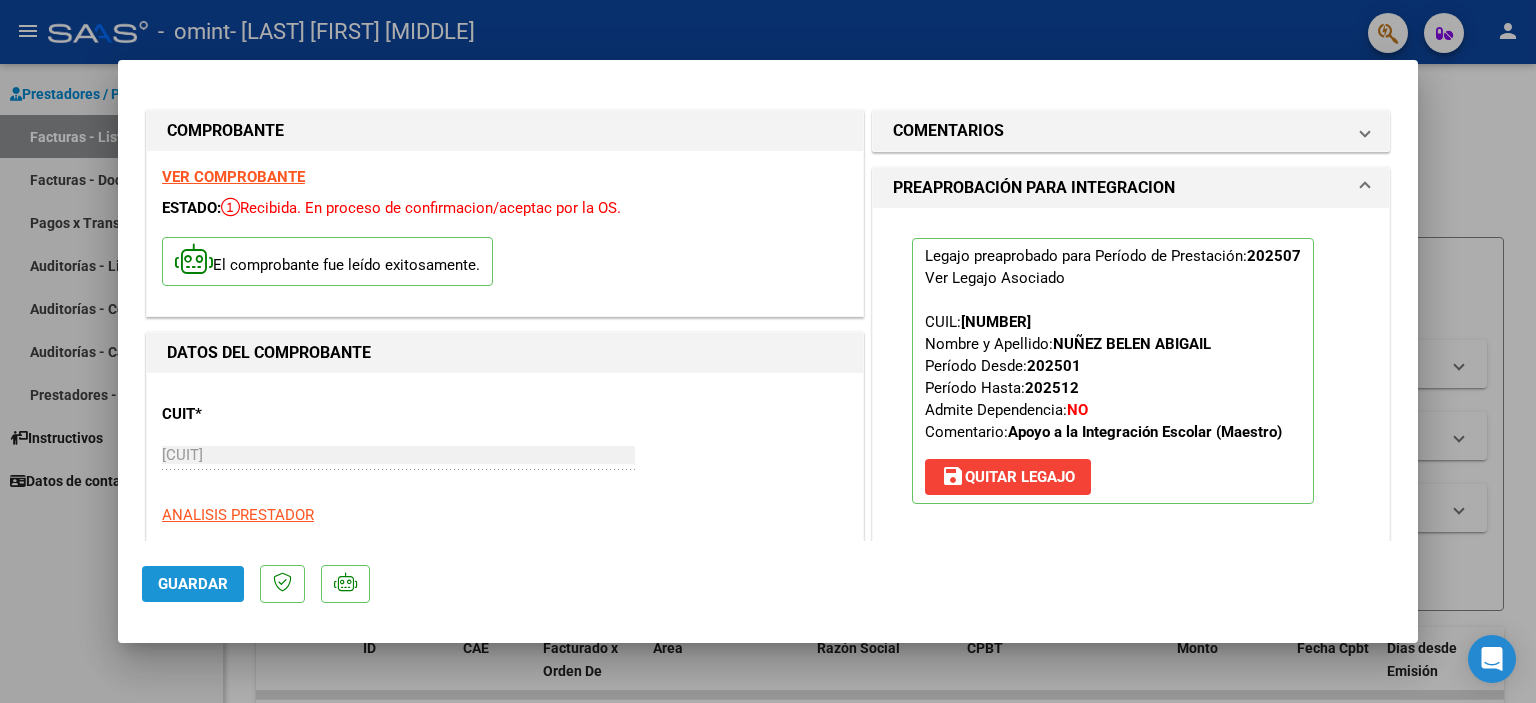 click on "Guardar" 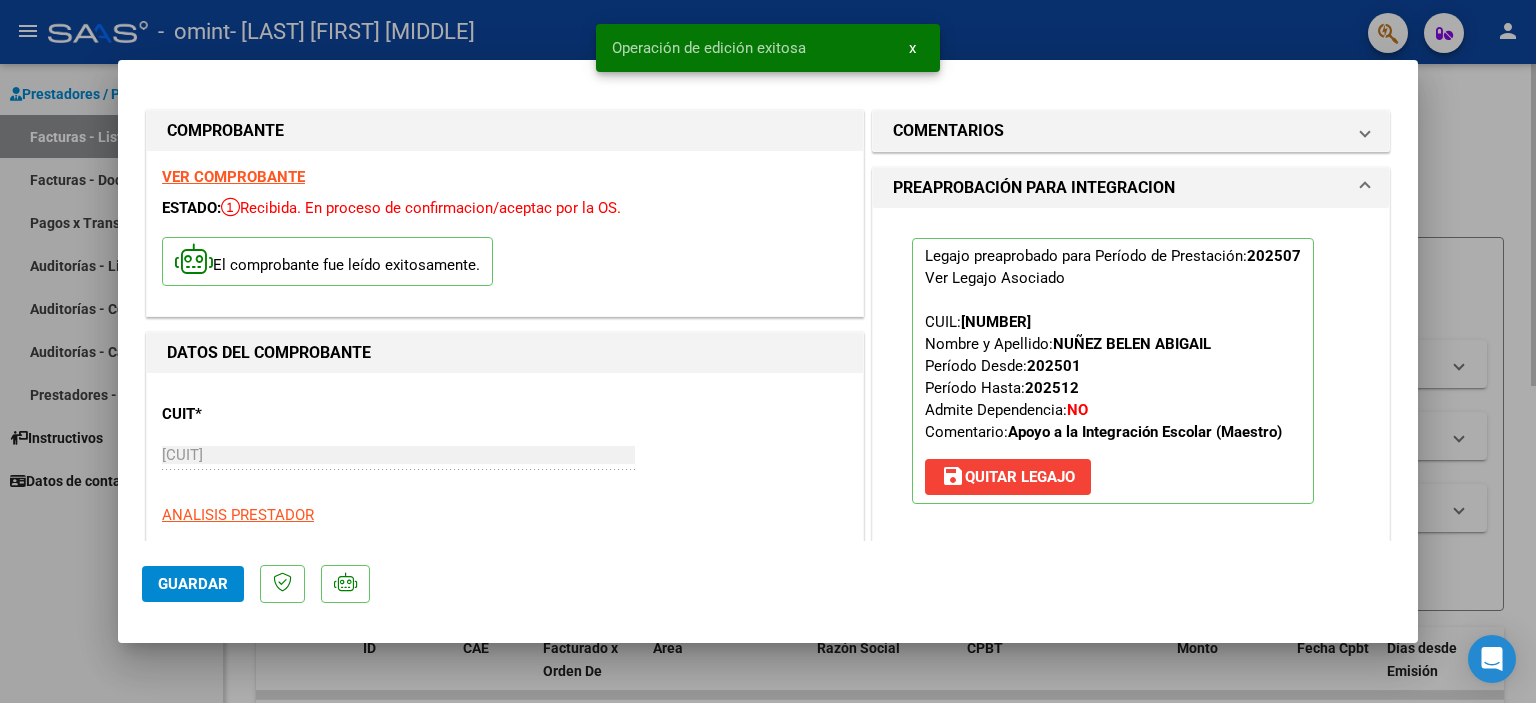 drag, startPoint x: 1452, startPoint y: 187, endPoint x: 1453, endPoint y: 199, distance: 12.0415945 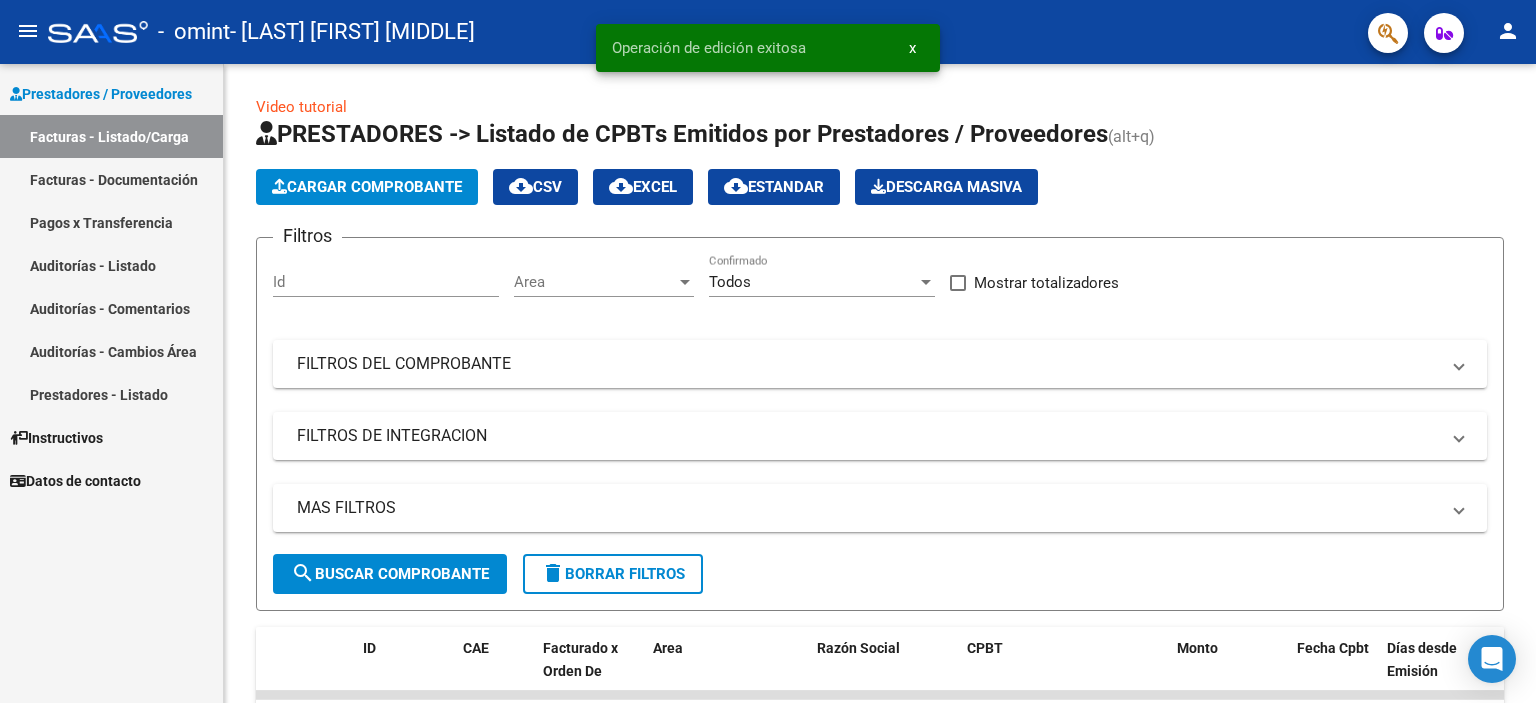 click on "Facturas - Documentación" at bounding box center (111, 179) 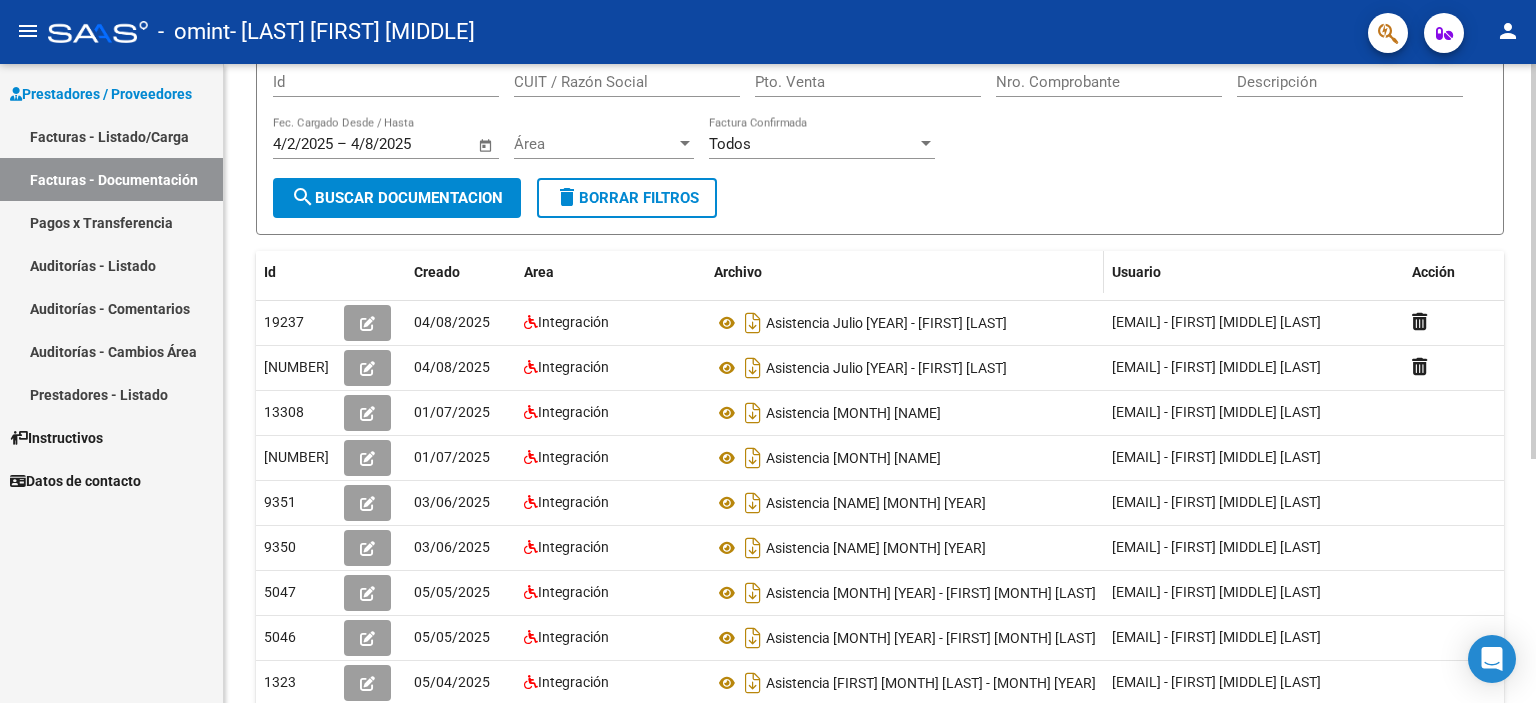 scroll, scrollTop: 300, scrollLeft: 0, axis: vertical 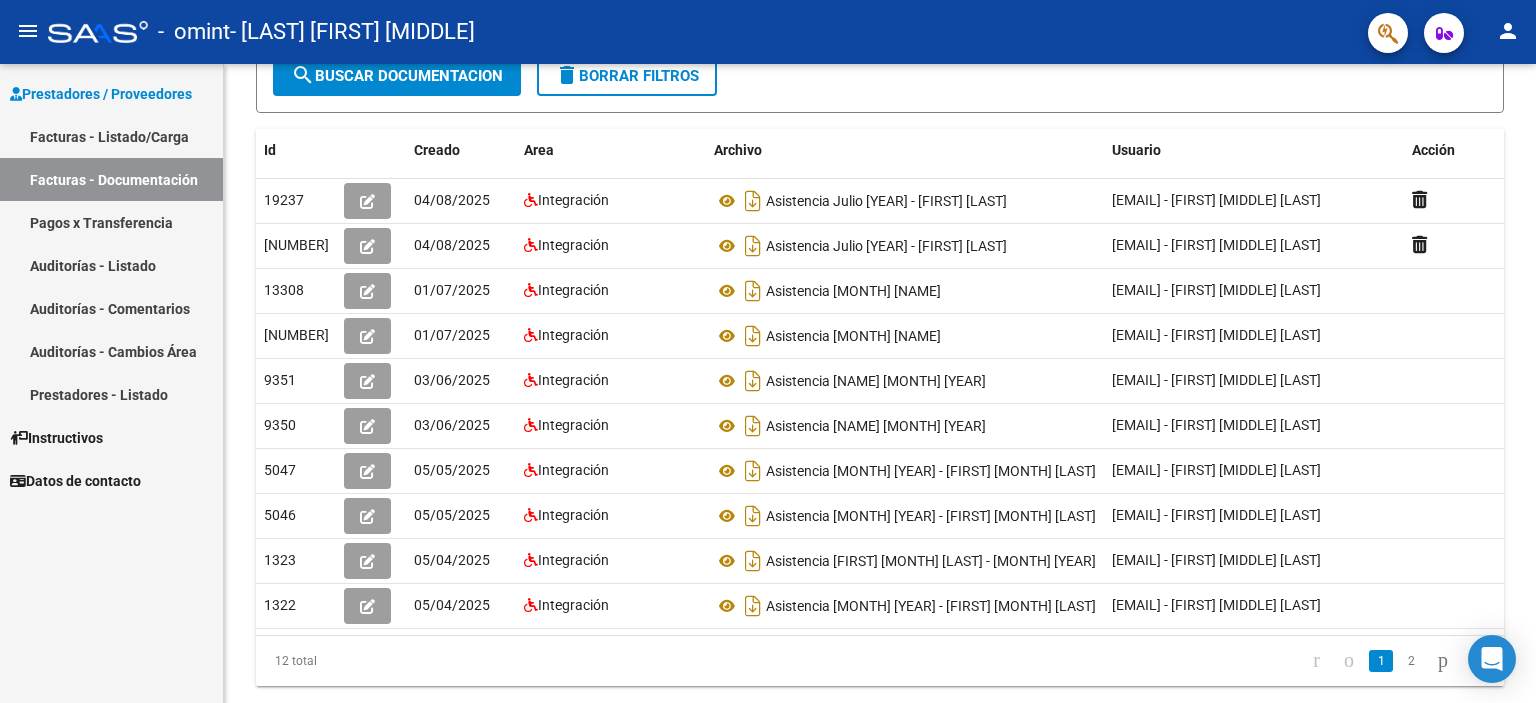 click on "Pagos x Transferencia" at bounding box center (111, 222) 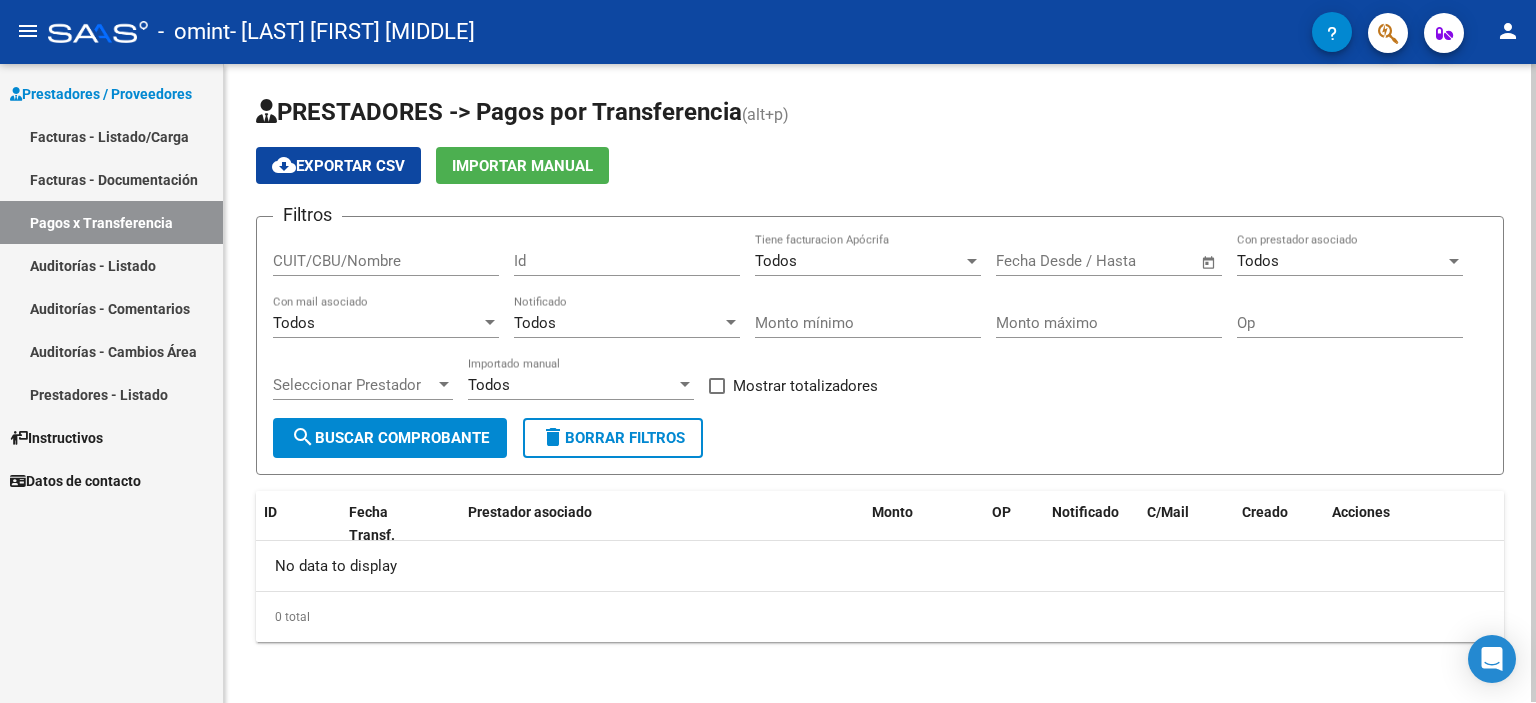 scroll, scrollTop: 0, scrollLeft: 0, axis: both 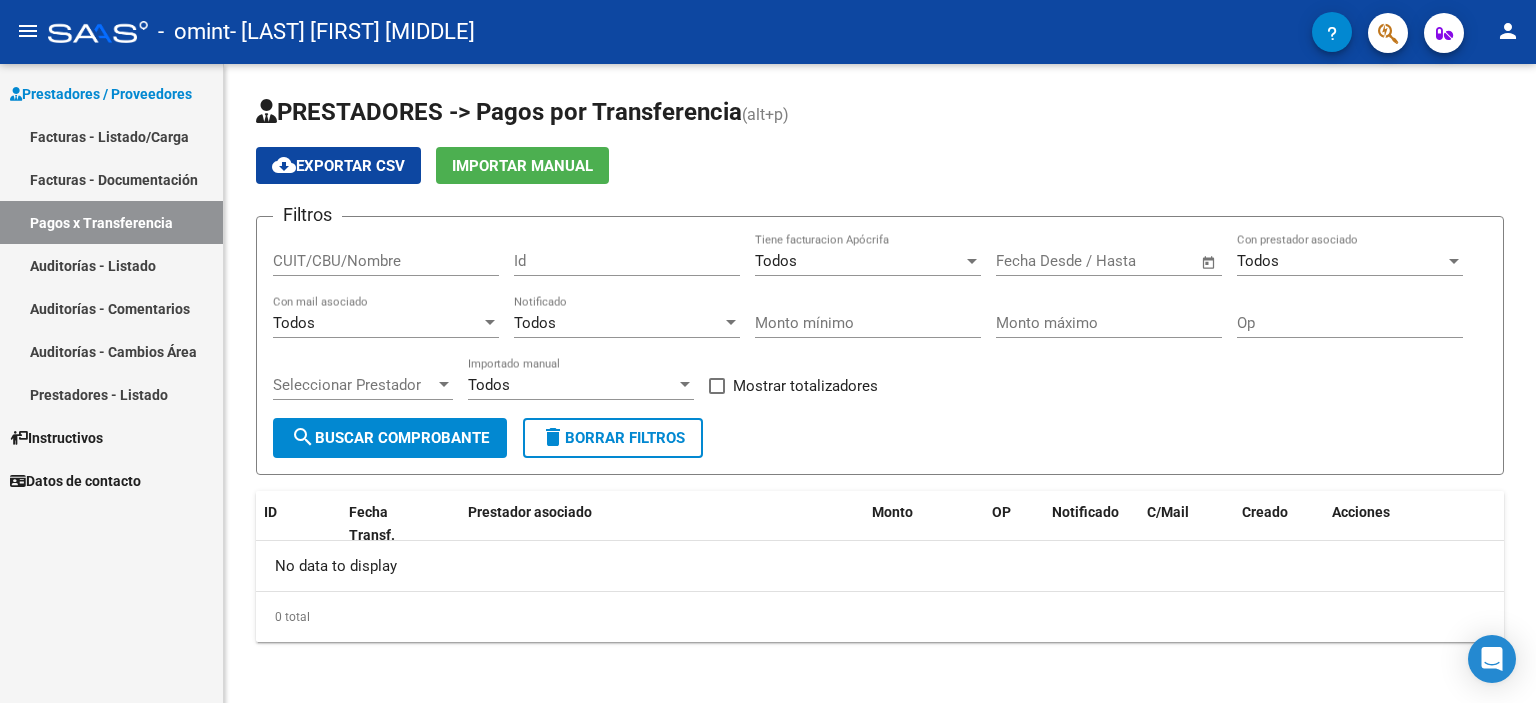click on "Auditorías - Listado" at bounding box center [111, 265] 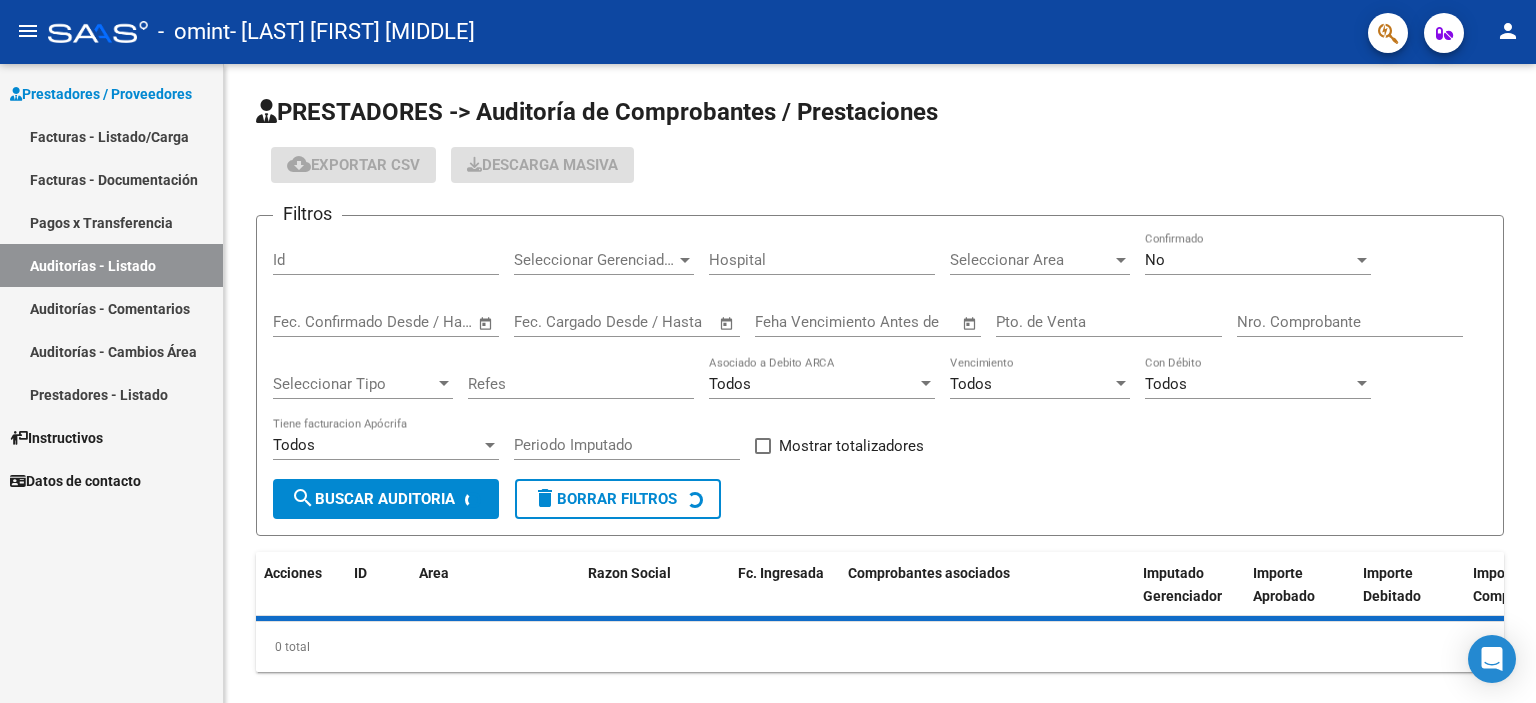 scroll, scrollTop: 0, scrollLeft: 0, axis: both 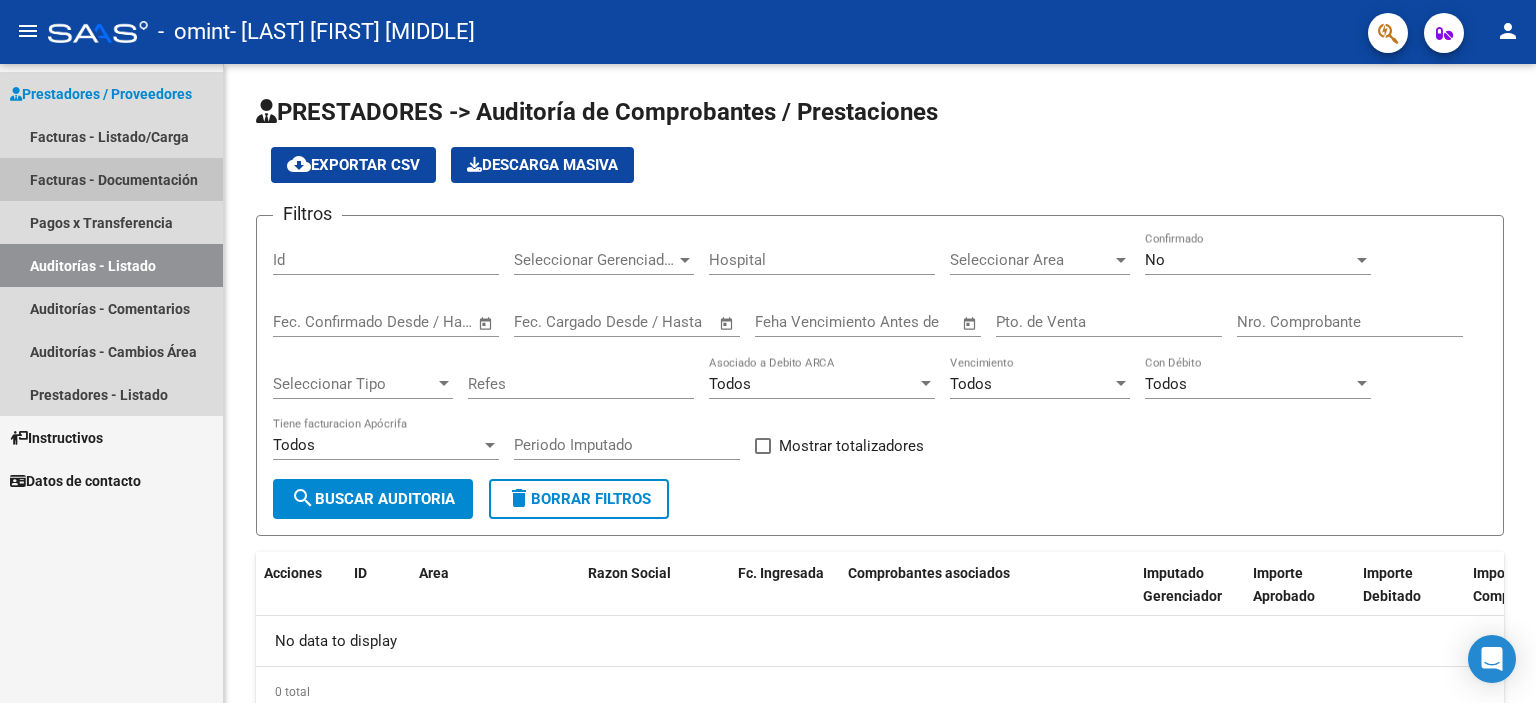 click on "Facturas - Documentación" at bounding box center [111, 179] 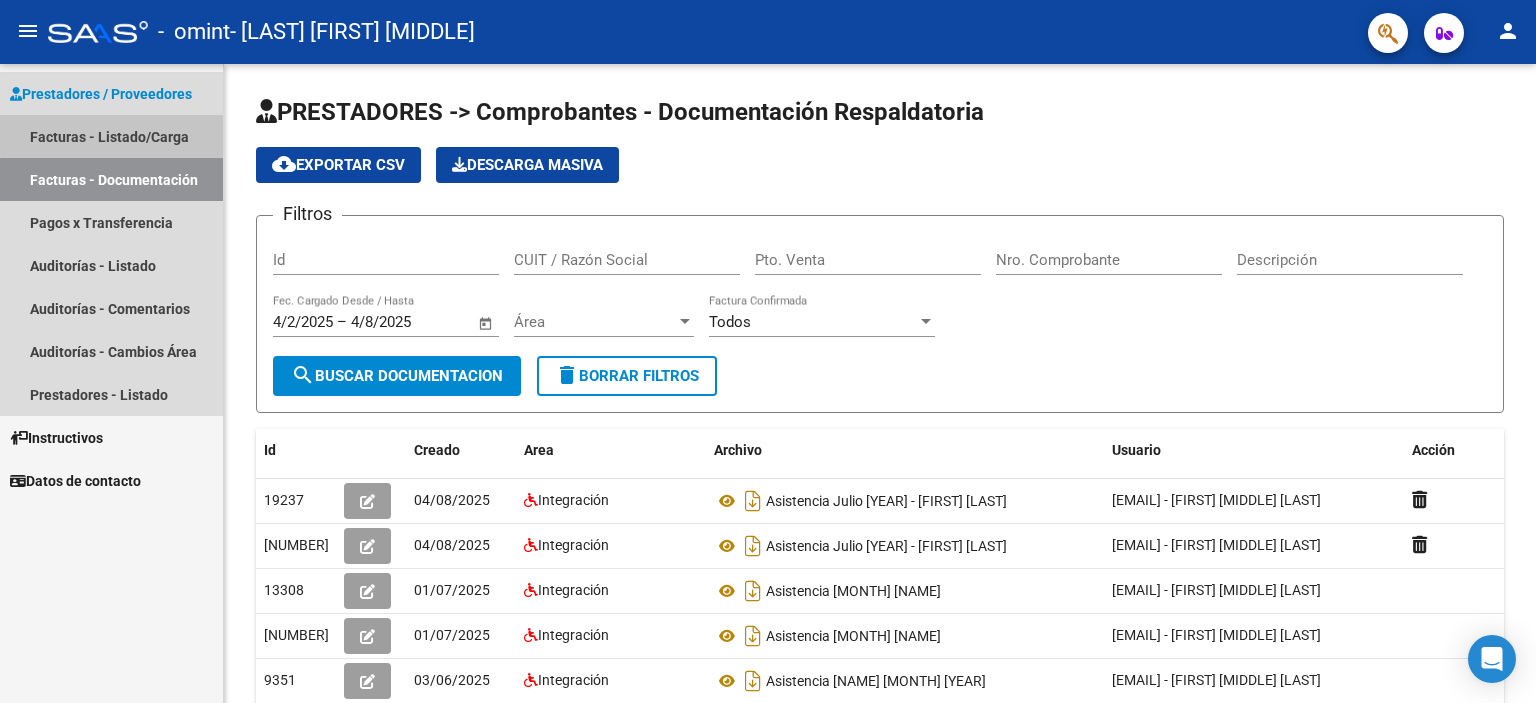 click on "Facturas - Listado/Carga" at bounding box center [111, 136] 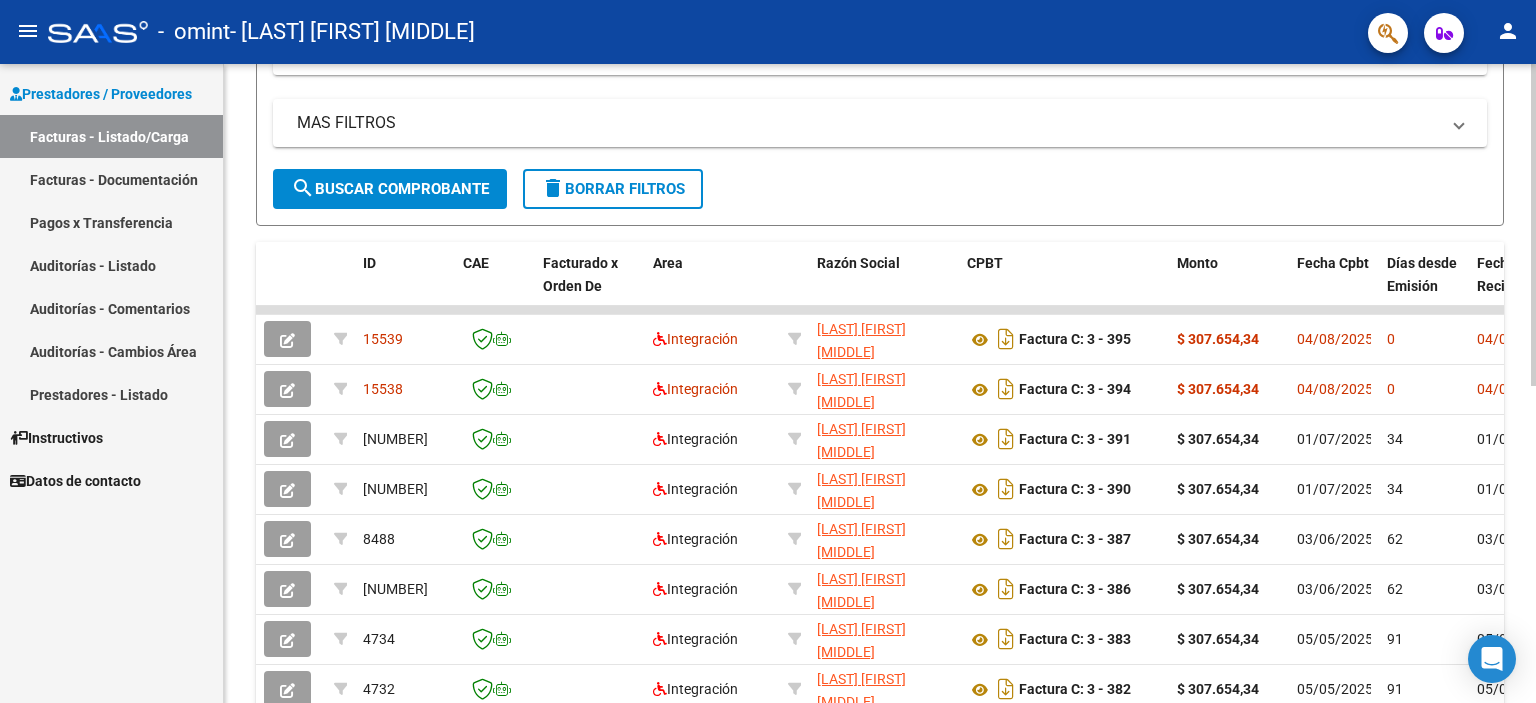 scroll, scrollTop: 500, scrollLeft: 0, axis: vertical 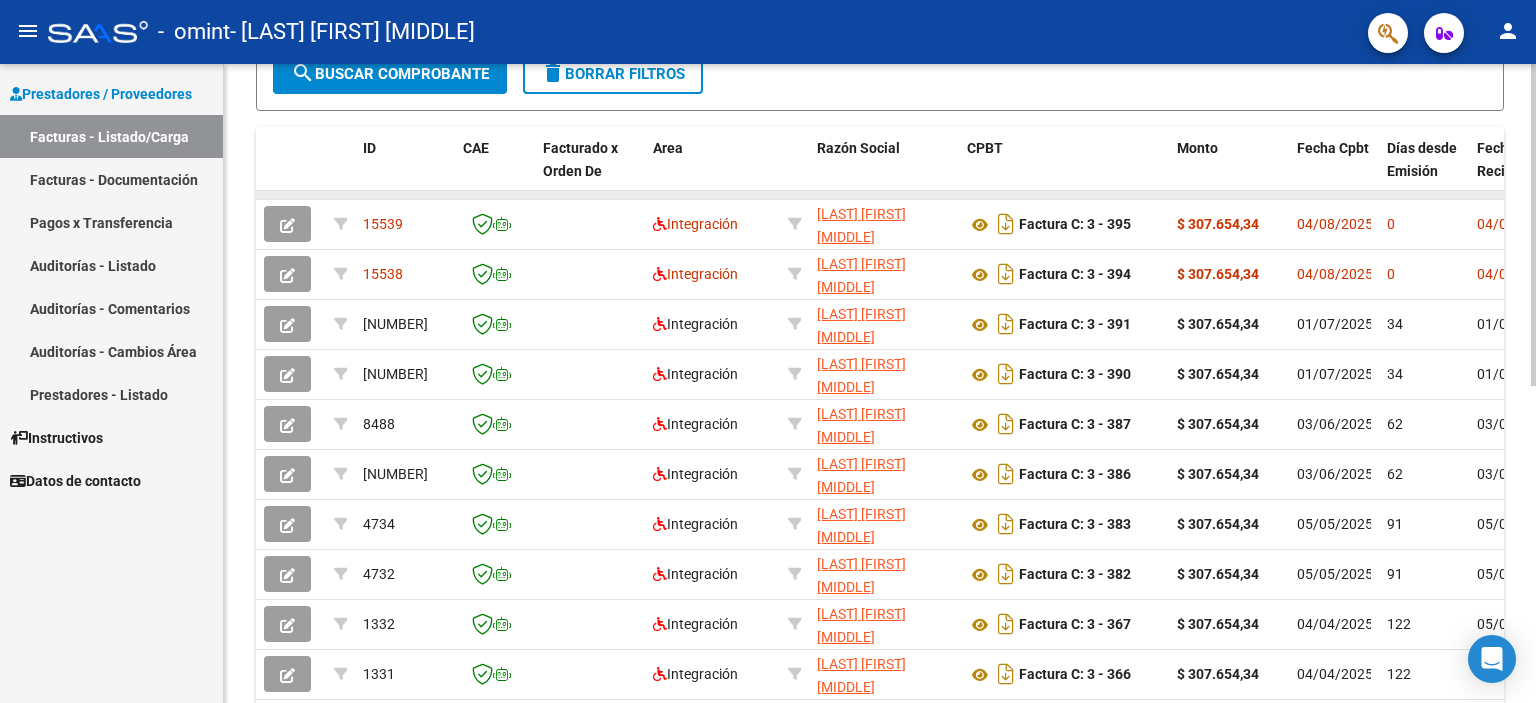 drag, startPoint x: 1364, startPoint y: 194, endPoint x: 1441, endPoint y: 190, distance: 77.10383 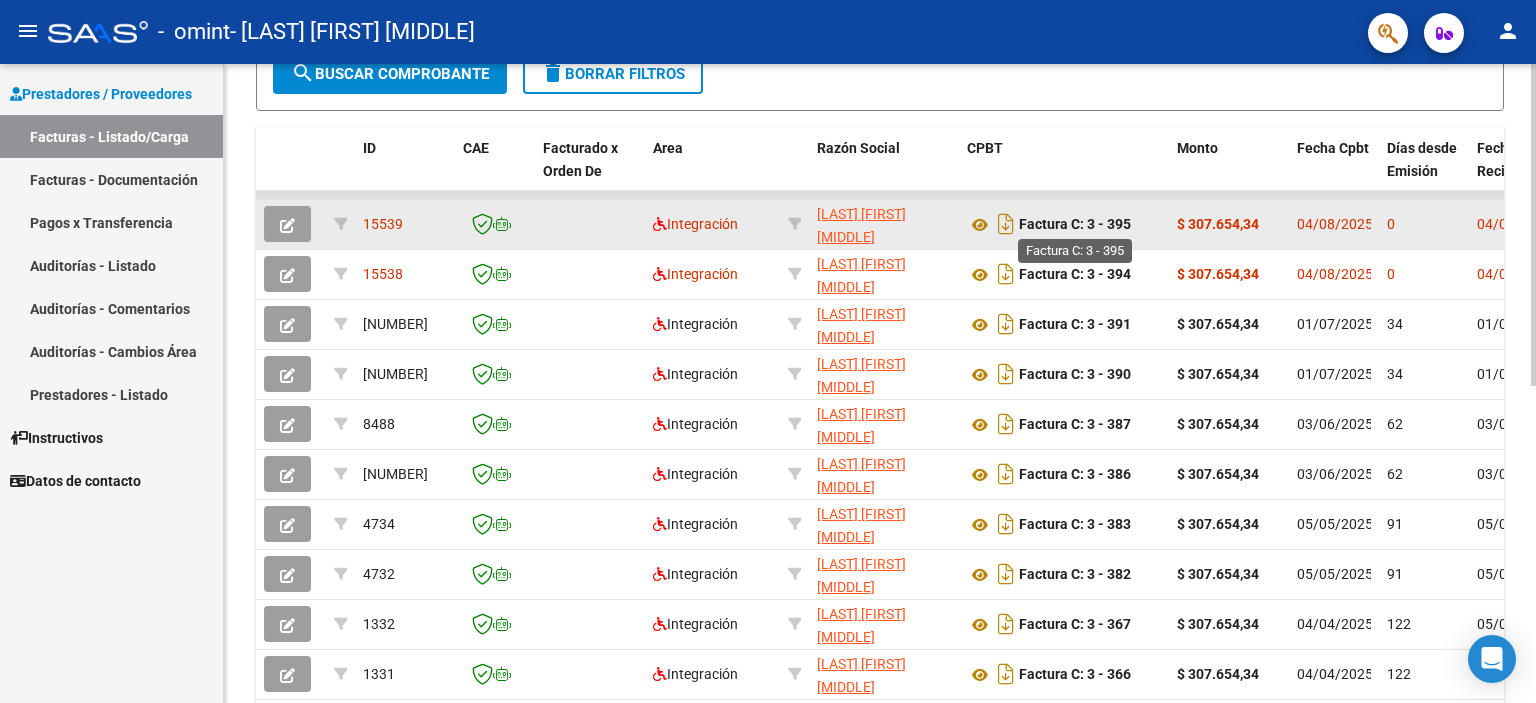 click on "Factura C: 3 - 395" 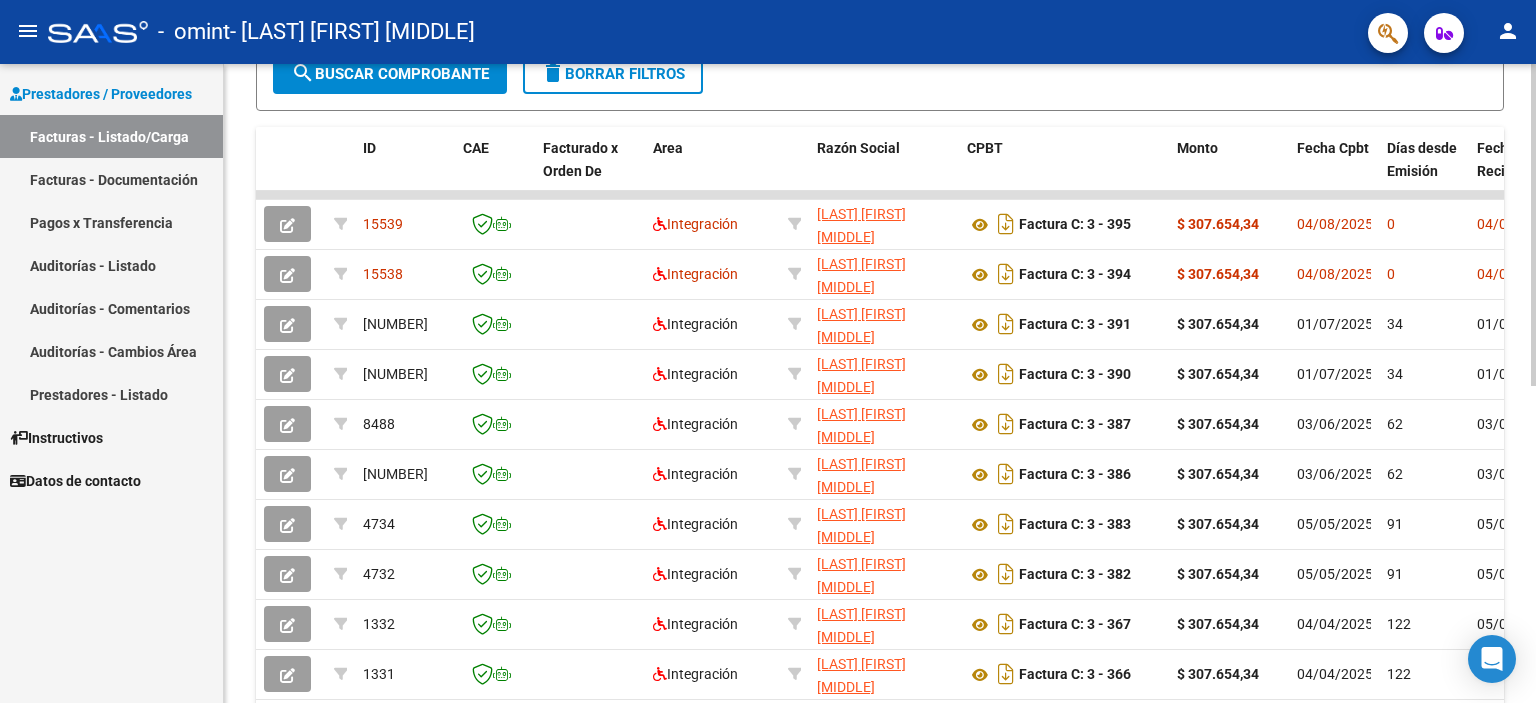 click on "Fecha Recibido" 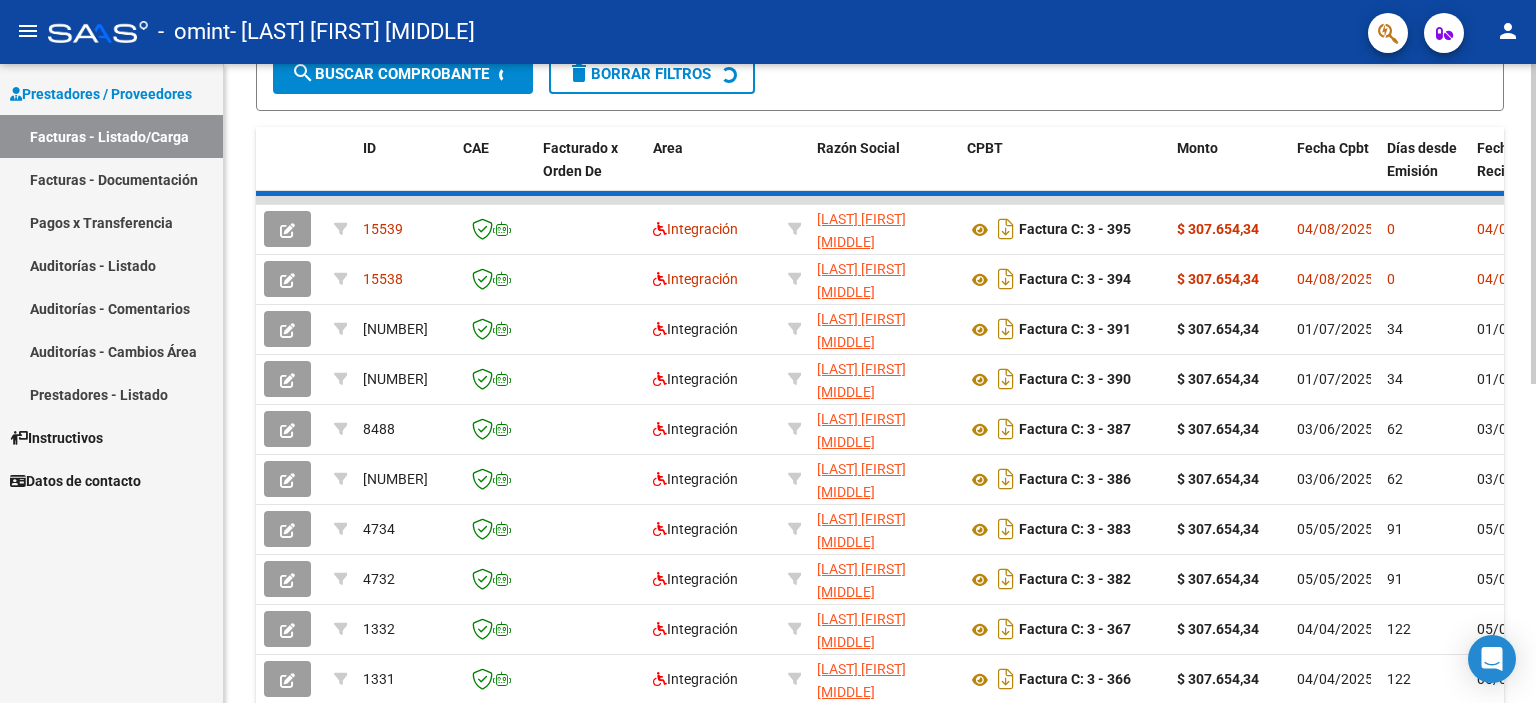 scroll, scrollTop: 501, scrollLeft: 0, axis: vertical 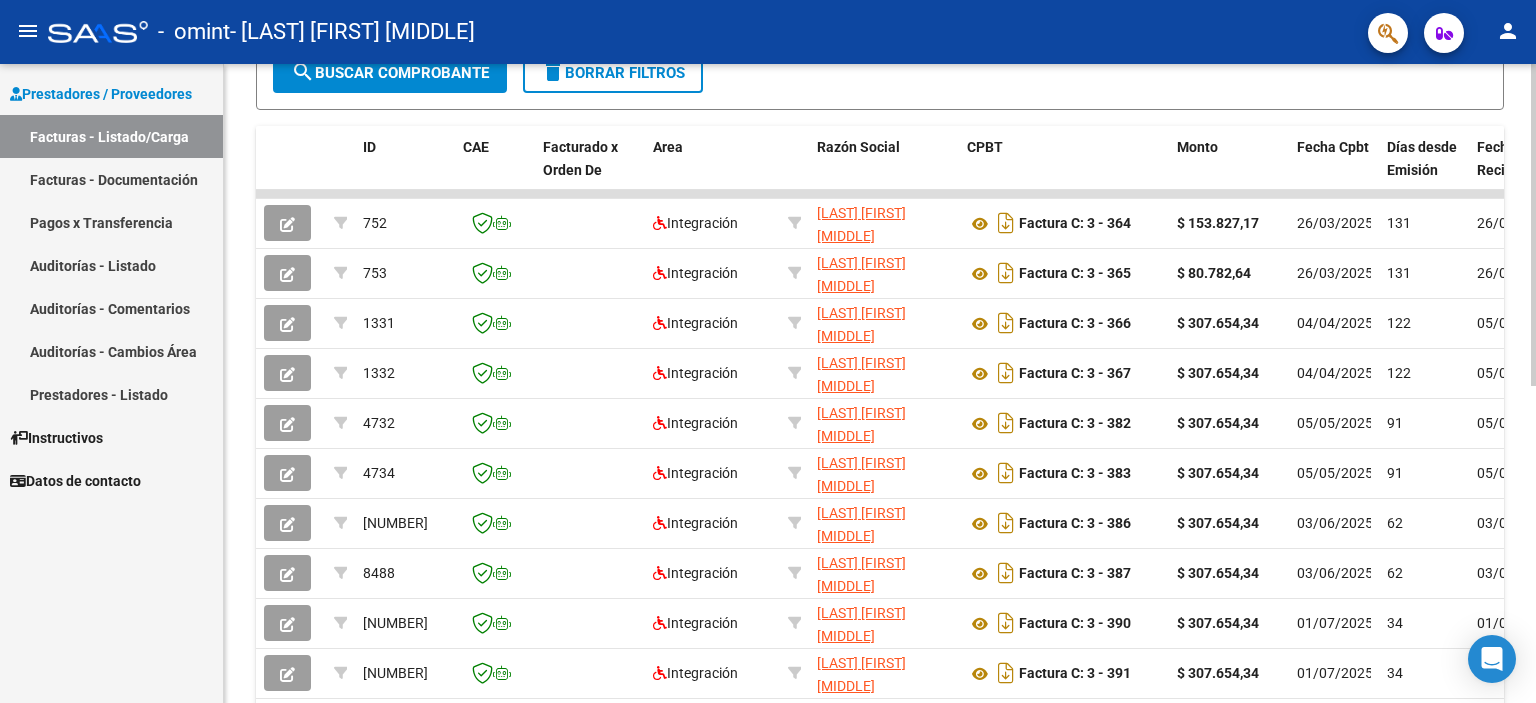 drag, startPoint x: 1486, startPoint y: 191, endPoint x: 1535, endPoint y: 187, distance: 49.162994 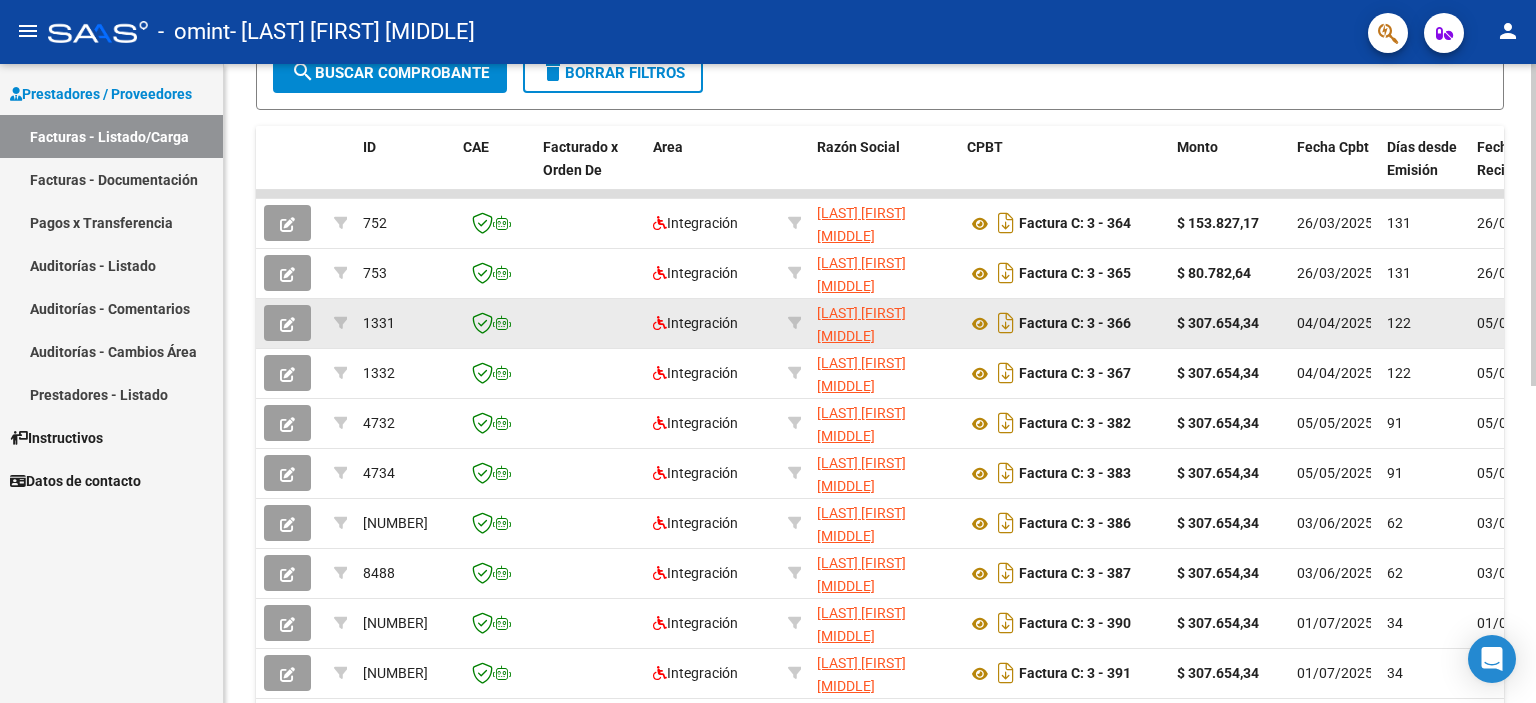 click on "05/04/2025" 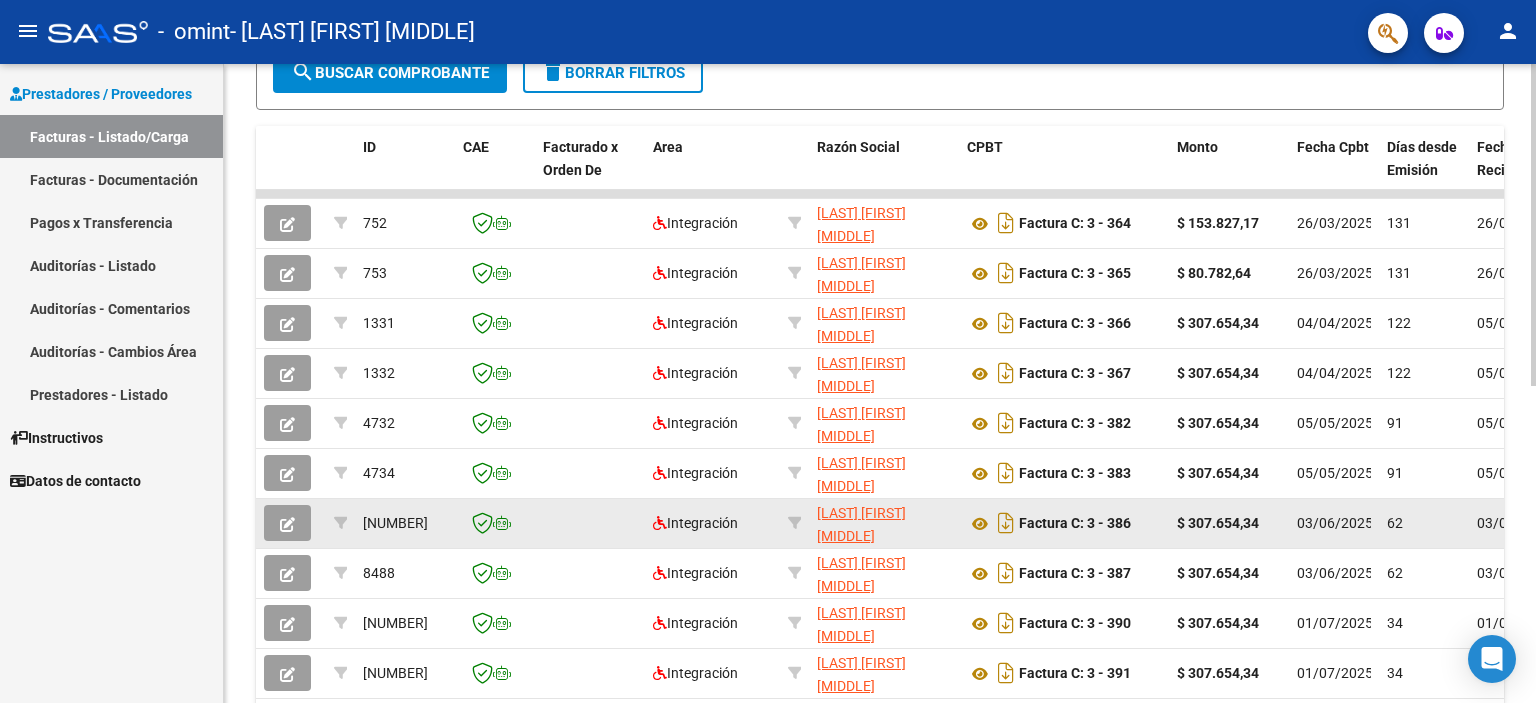 scroll, scrollTop: 630, scrollLeft: 0, axis: vertical 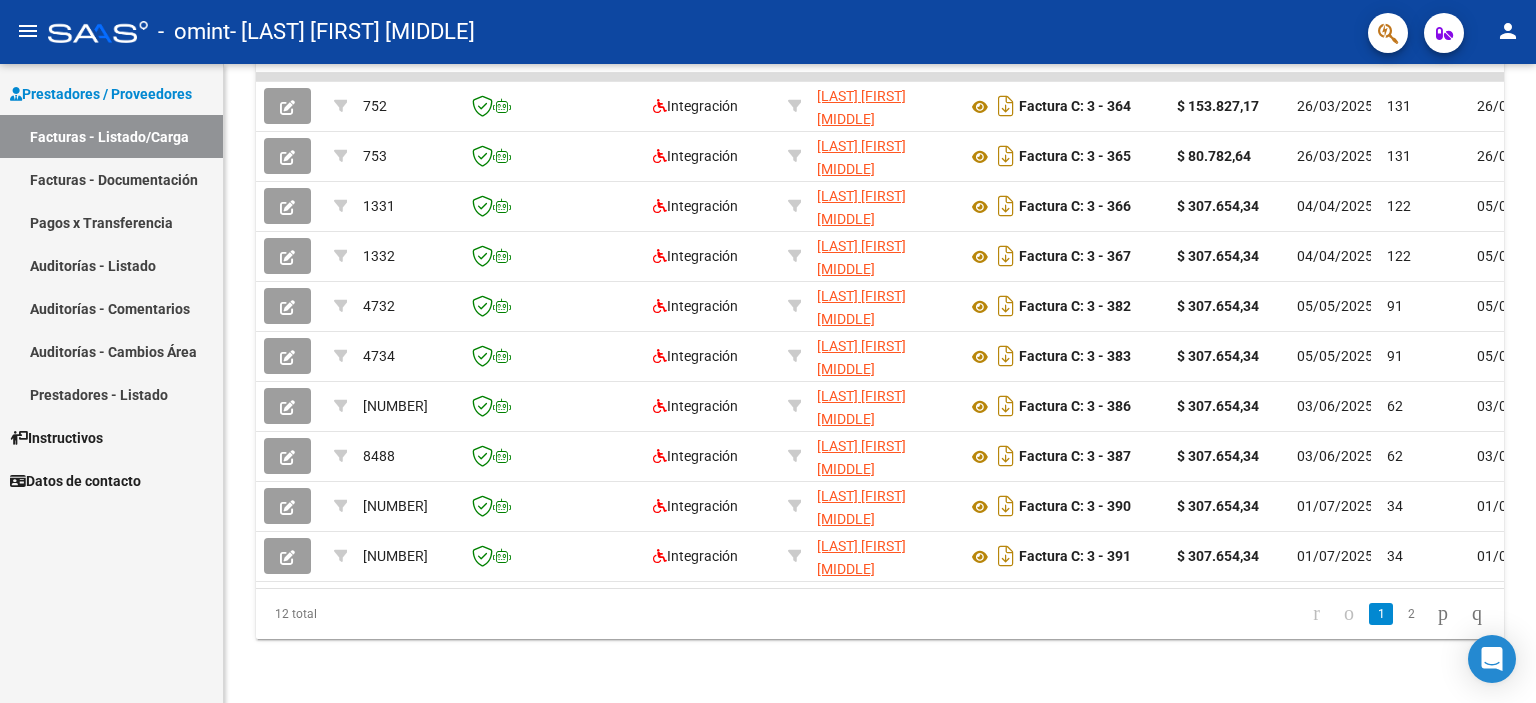 click on "Facturas - Documentación" at bounding box center (111, 179) 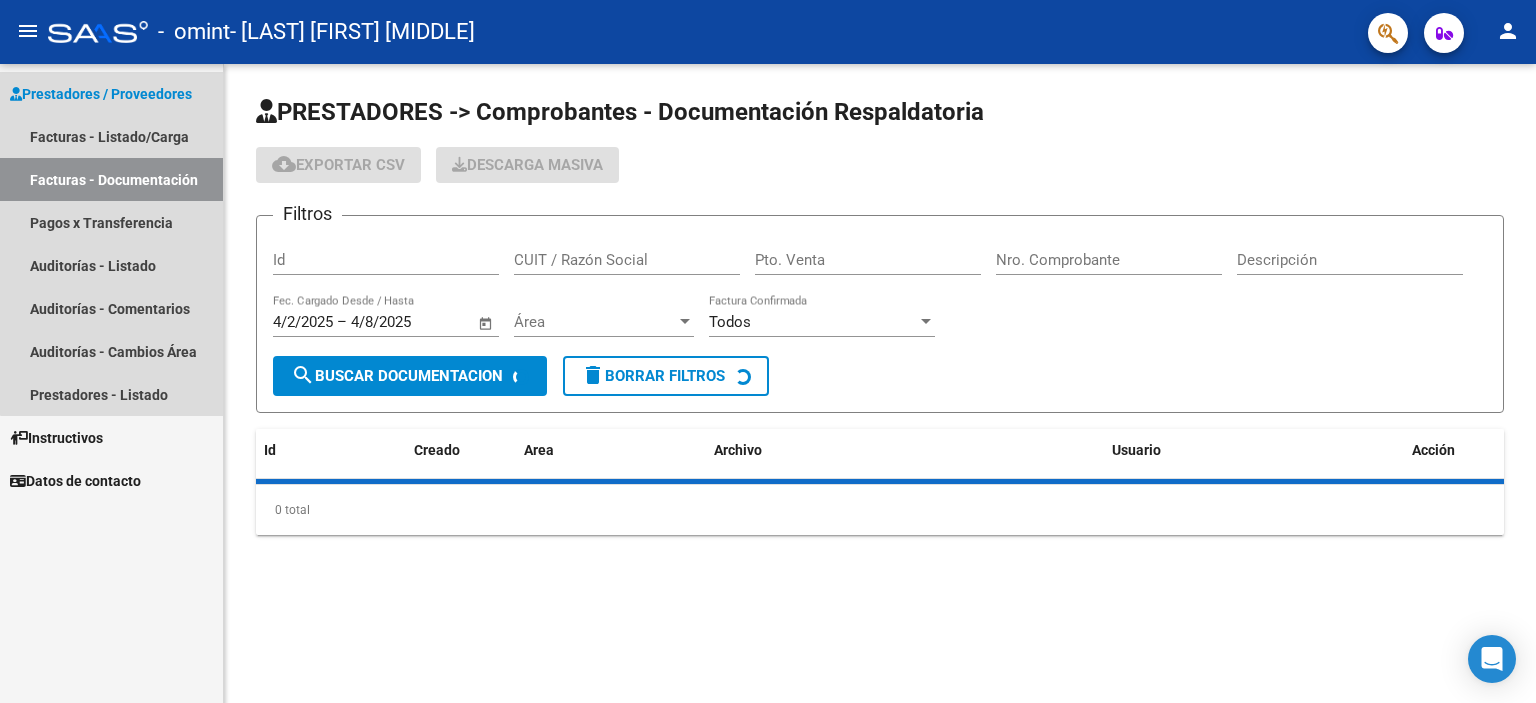 scroll, scrollTop: 0, scrollLeft: 0, axis: both 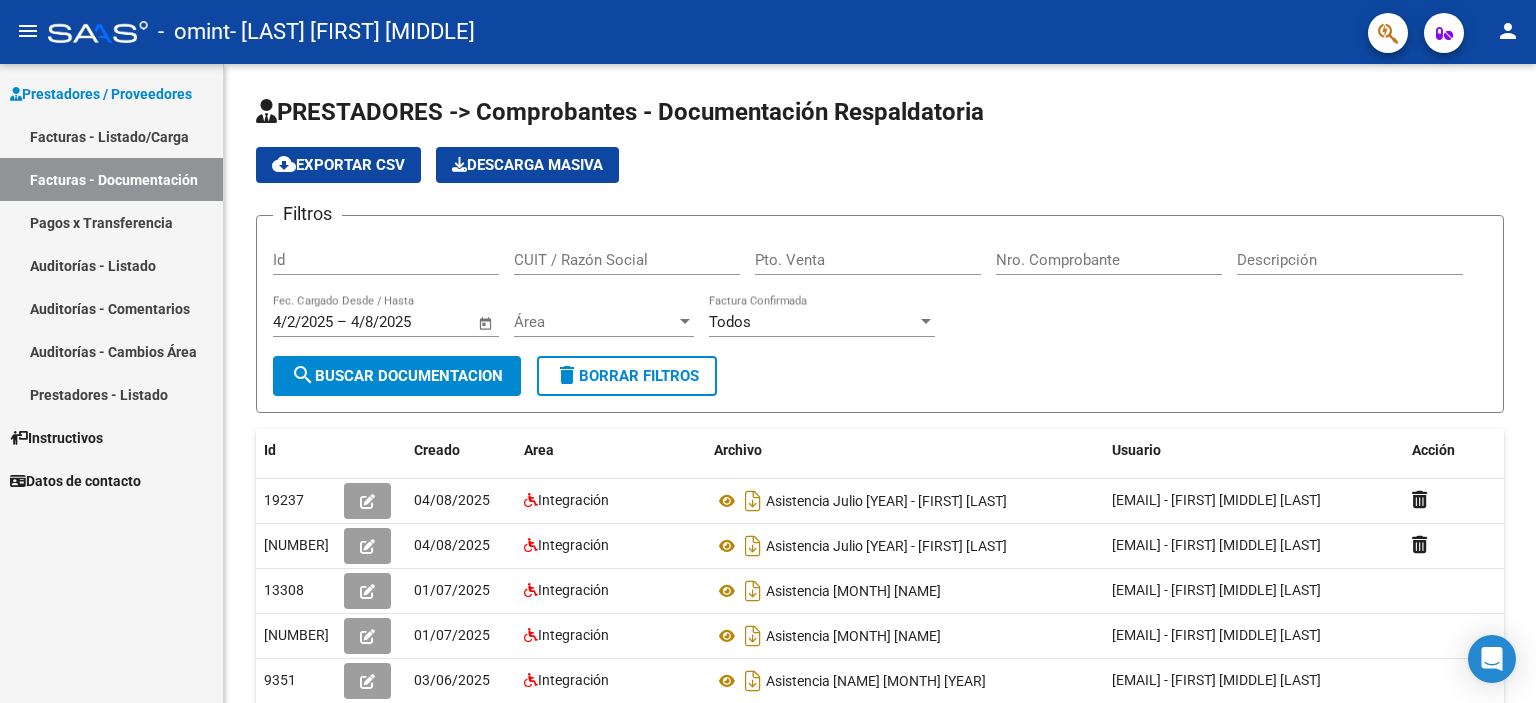 click on "Auditorías - Listado" at bounding box center [111, 265] 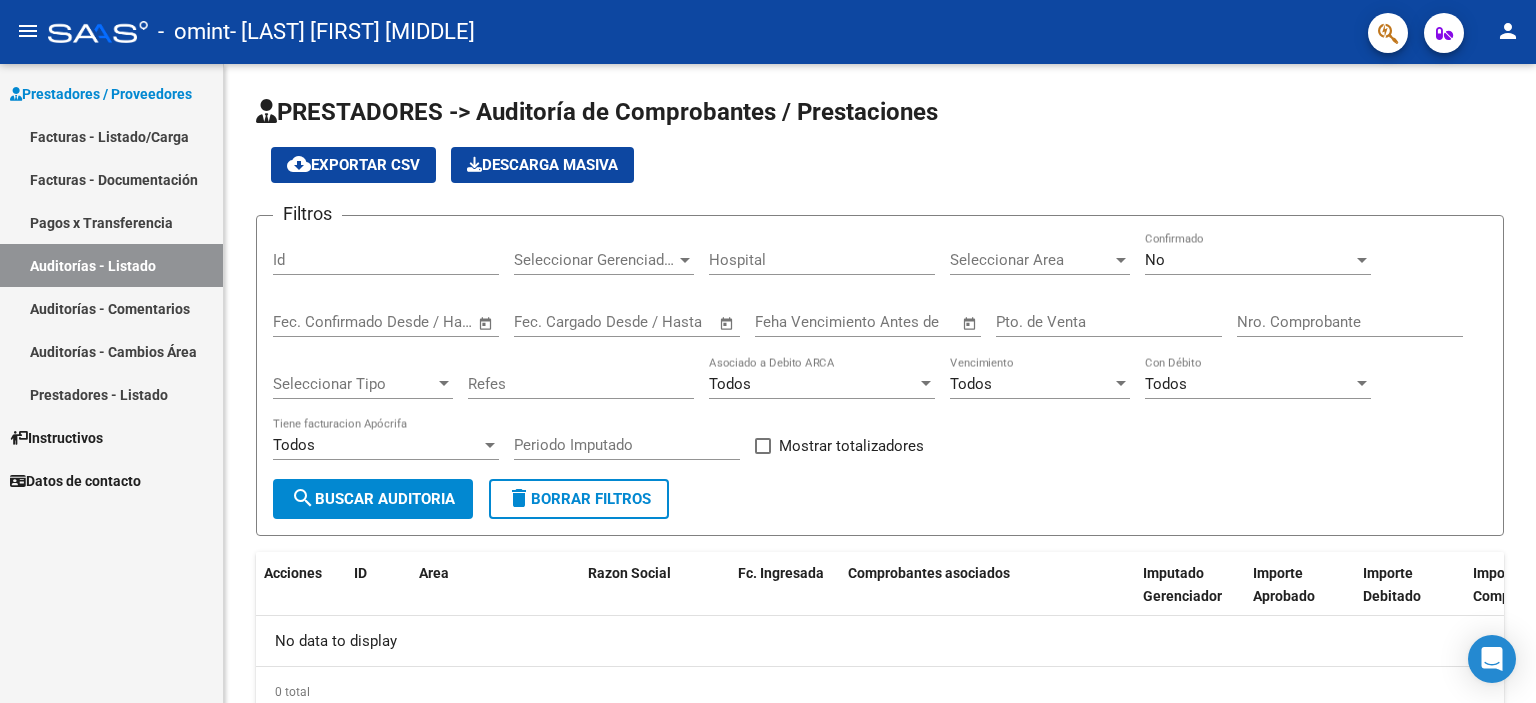 click on "Instructivos" at bounding box center [56, 438] 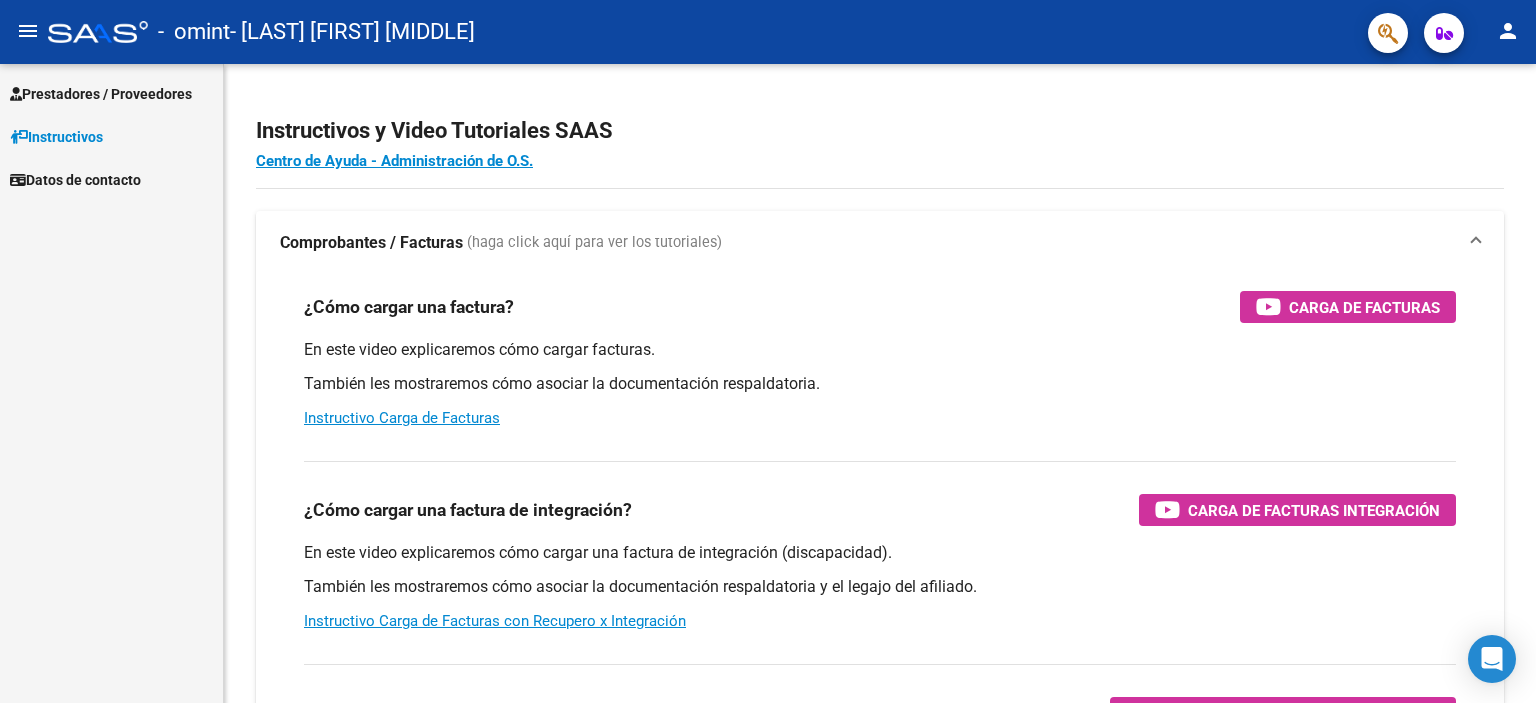 click on "Prestadores / Proveedores" at bounding box center (101, 94) 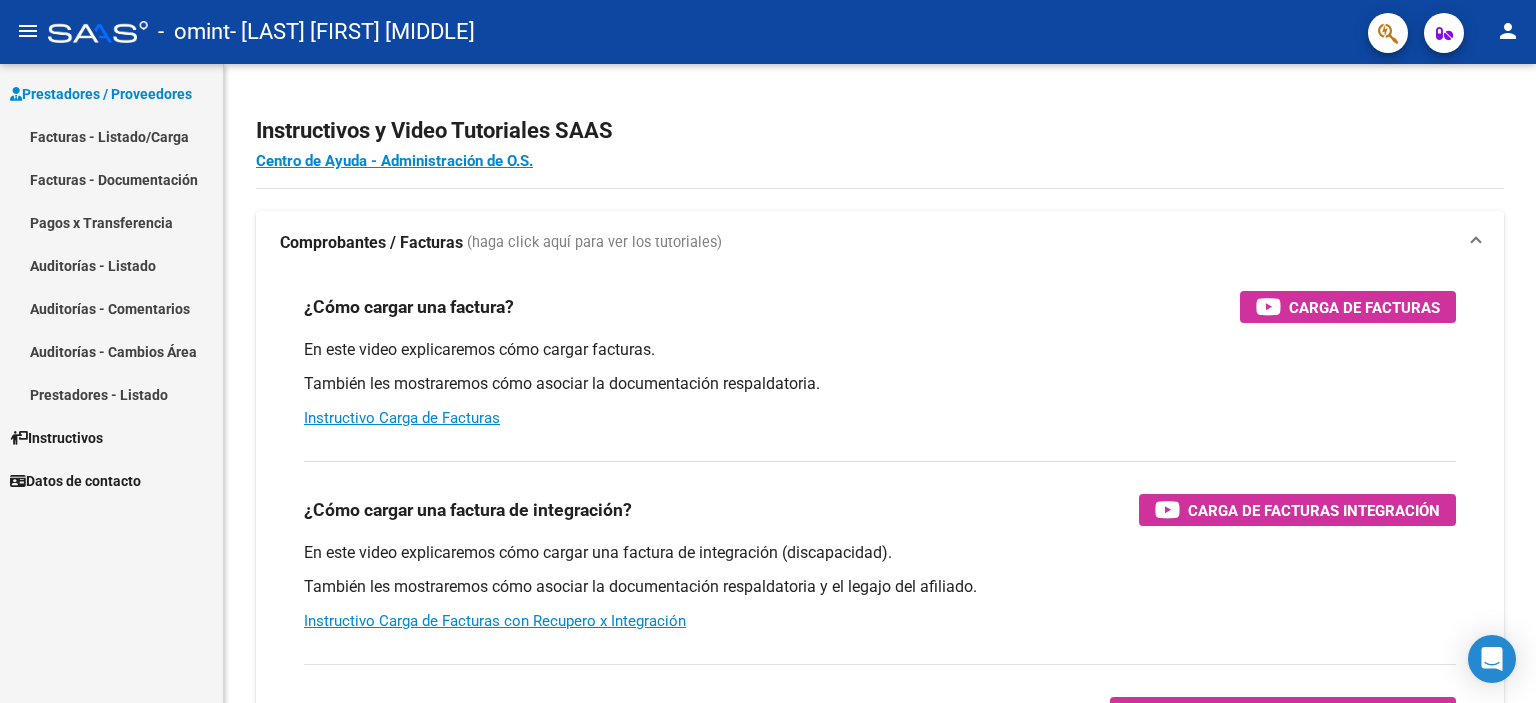 click on "Prestadores - Listado" at bounding box center (111, 394) 